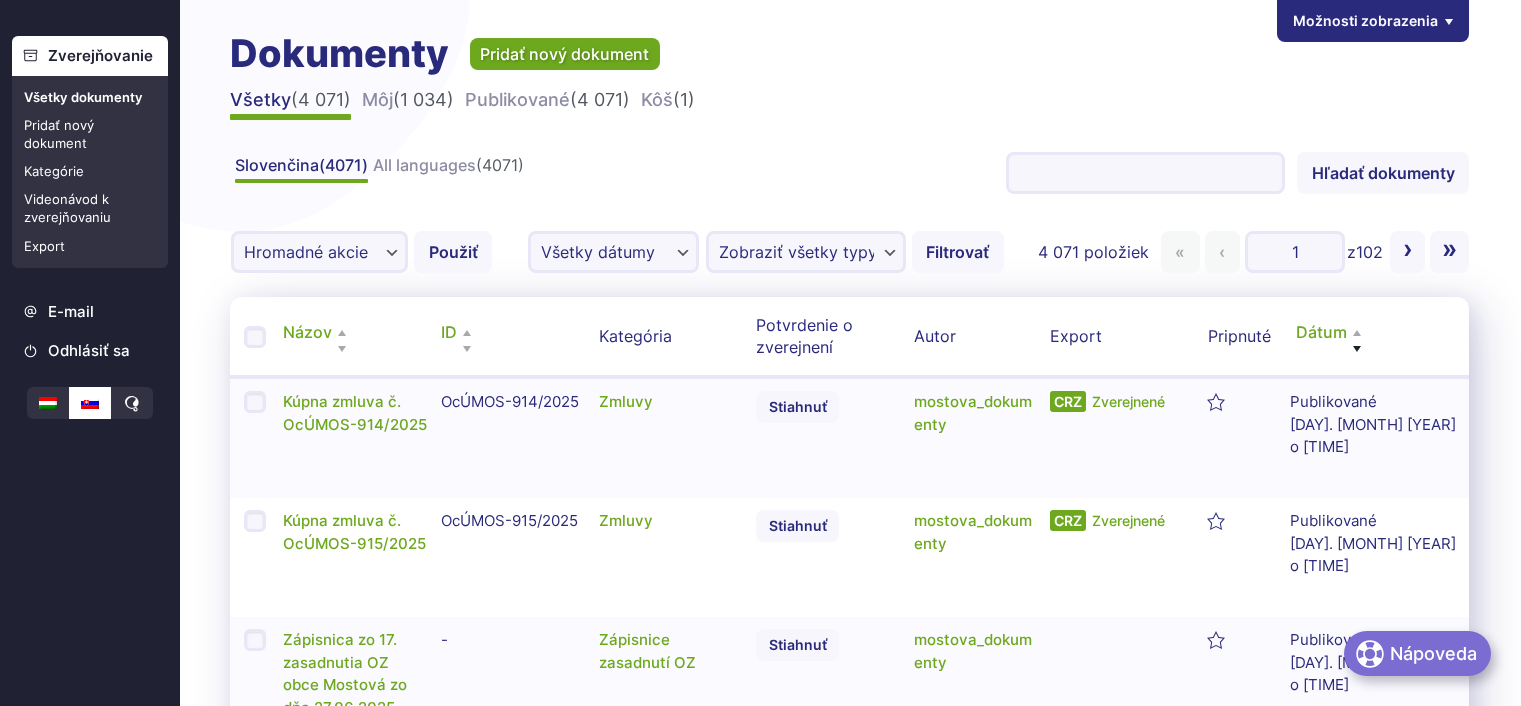 scroll, scrollTop: 0, scrollLeft: 0, axis: both 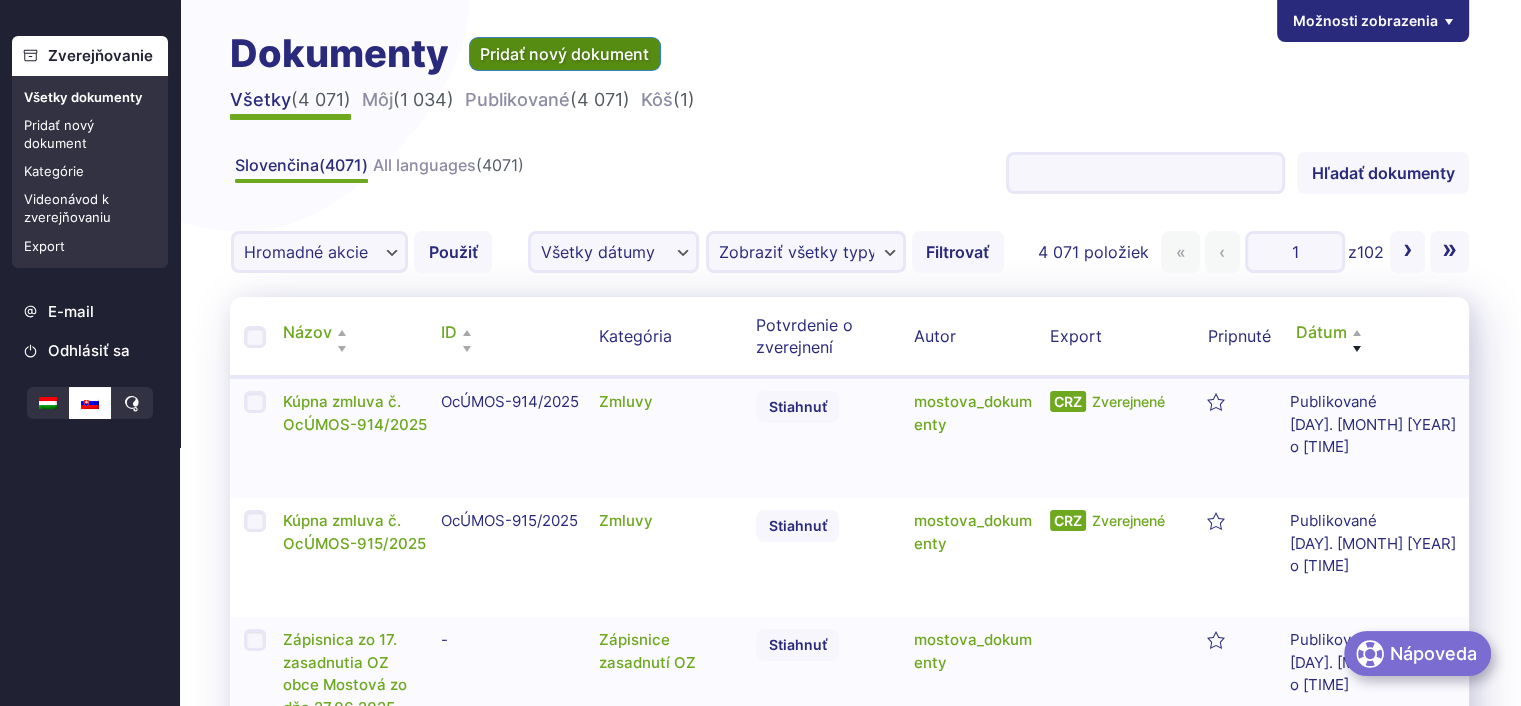 click on "Pridať nový dokument" at bounding box center [565, 54] 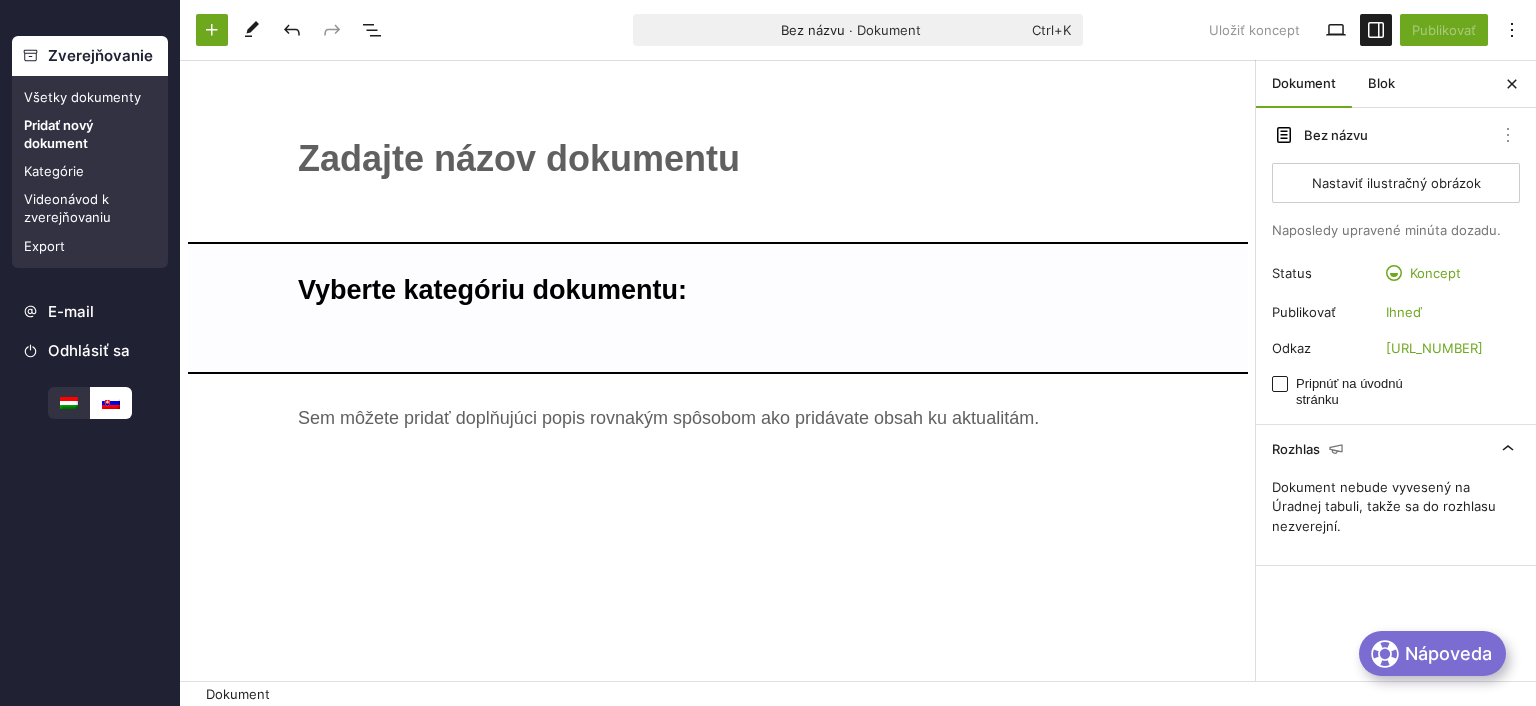 scroll, scrollTop: 0, scrollLeft: 0, axis: both 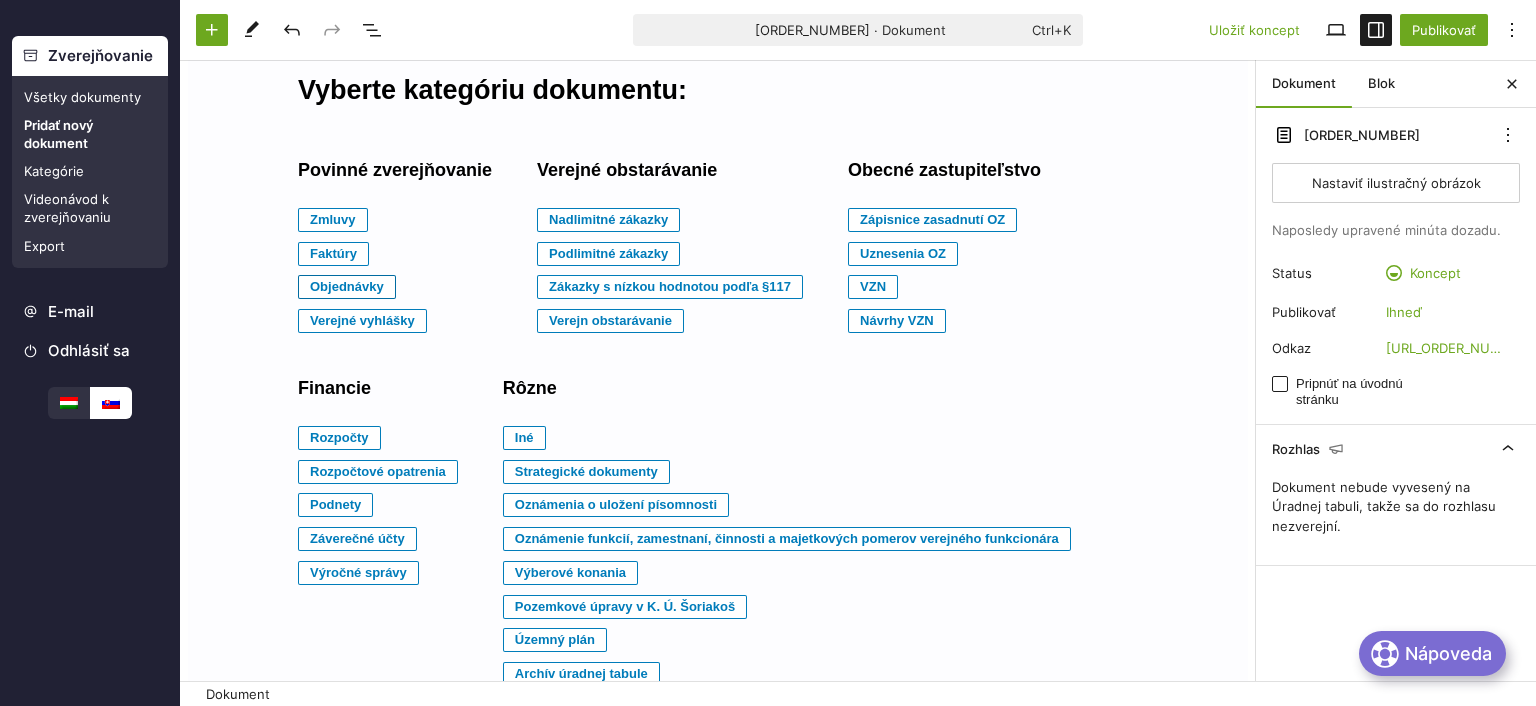 click on "Objednávky" at bounding box center (333, 220) 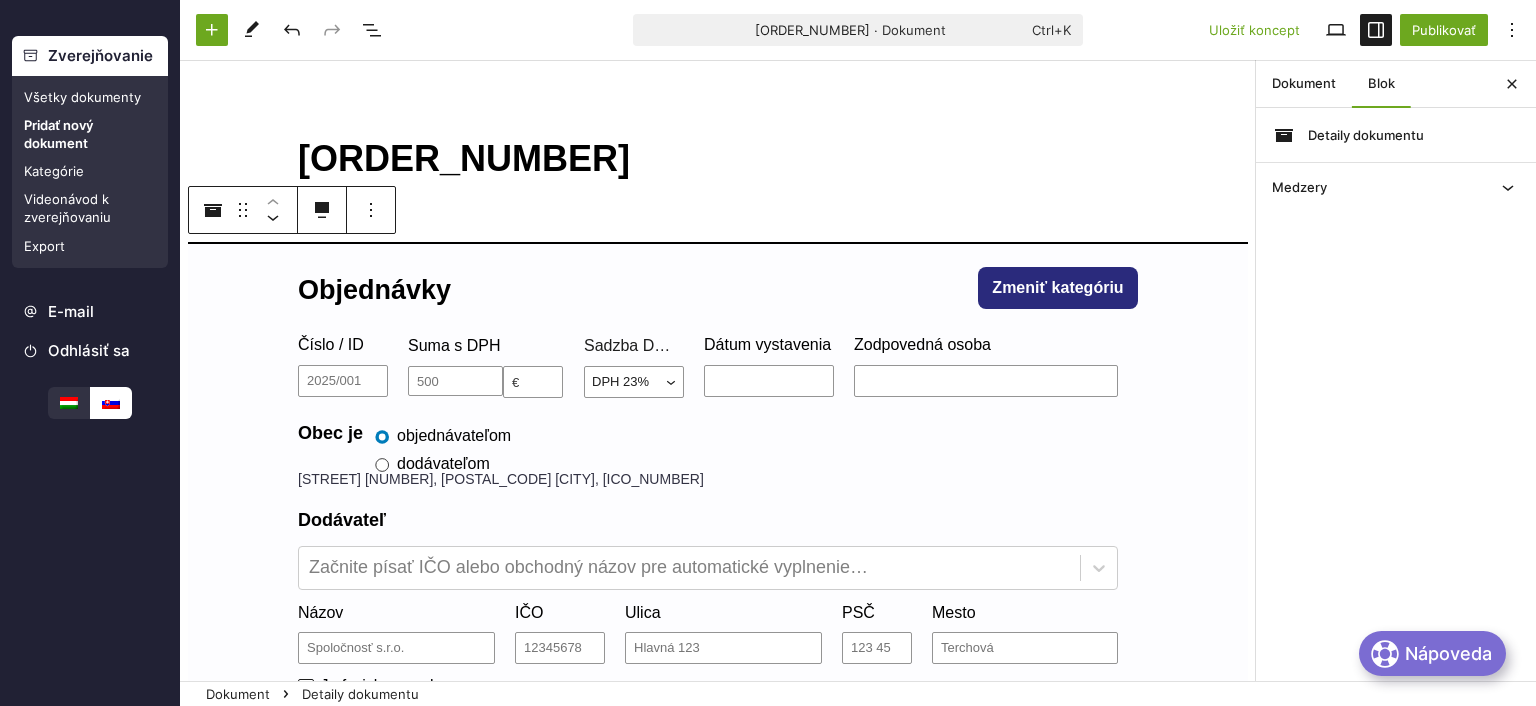 scroll, scrollTop: 100, scrollLeft: 0, axis: vertical 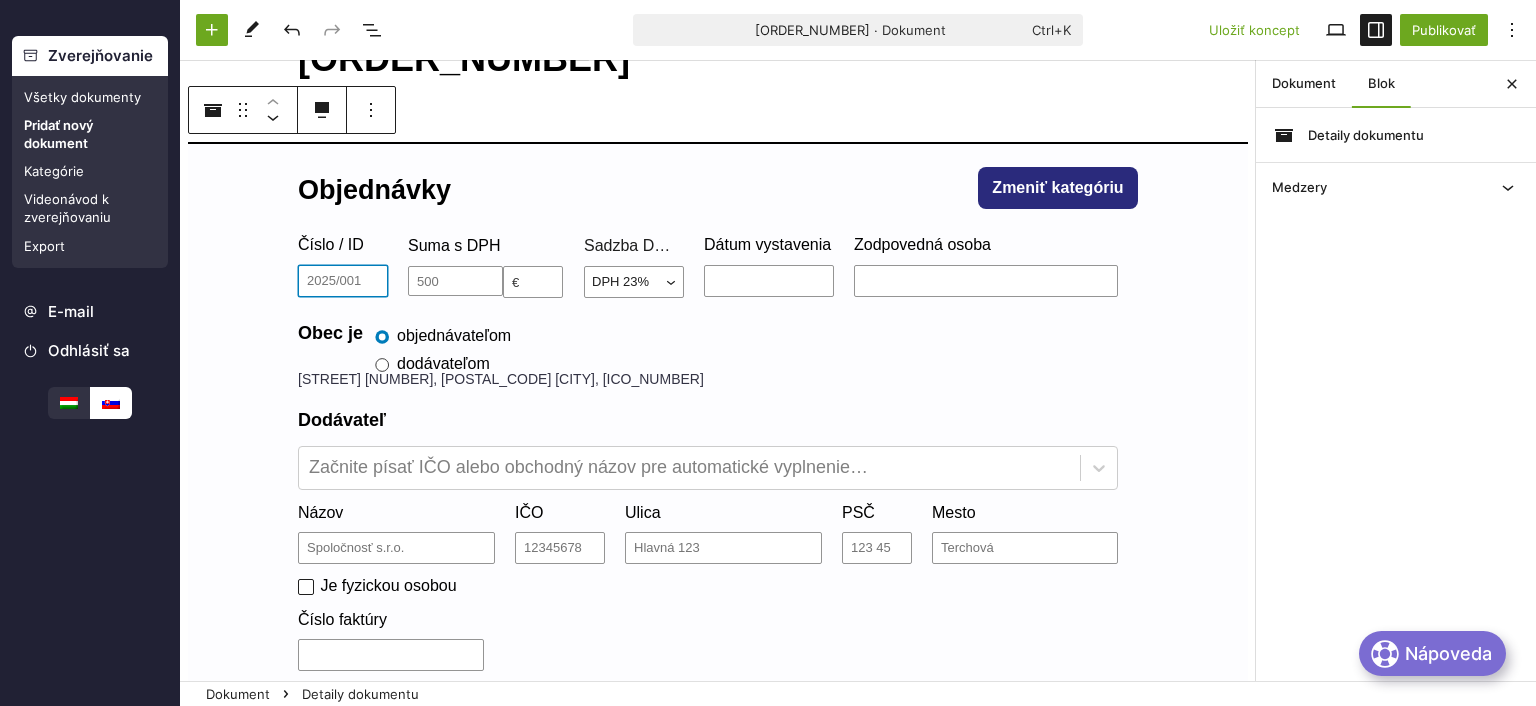click on "Číslo / ID" at bounding box center [343, 281] 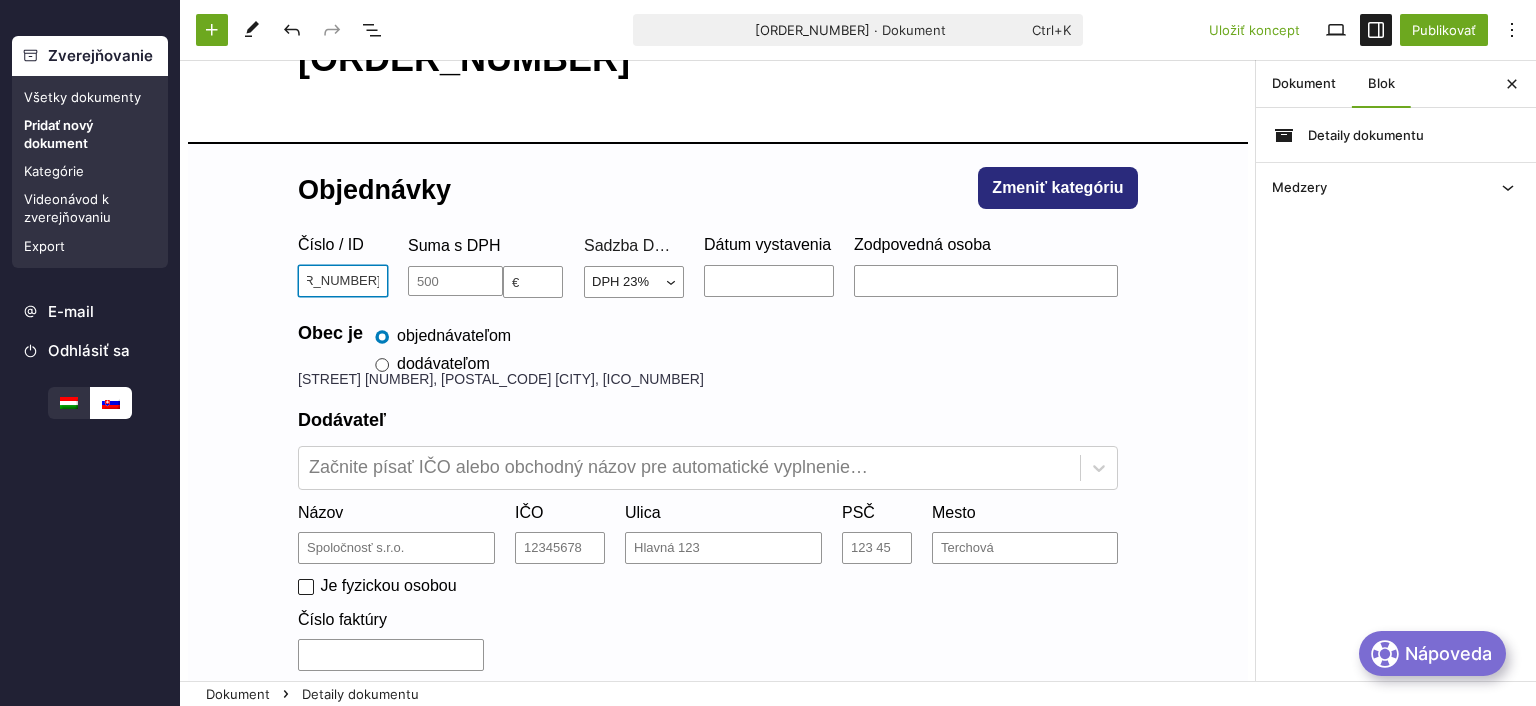 scroll, scrollTop: 0, scrollLeft: 52, axis: horizontal 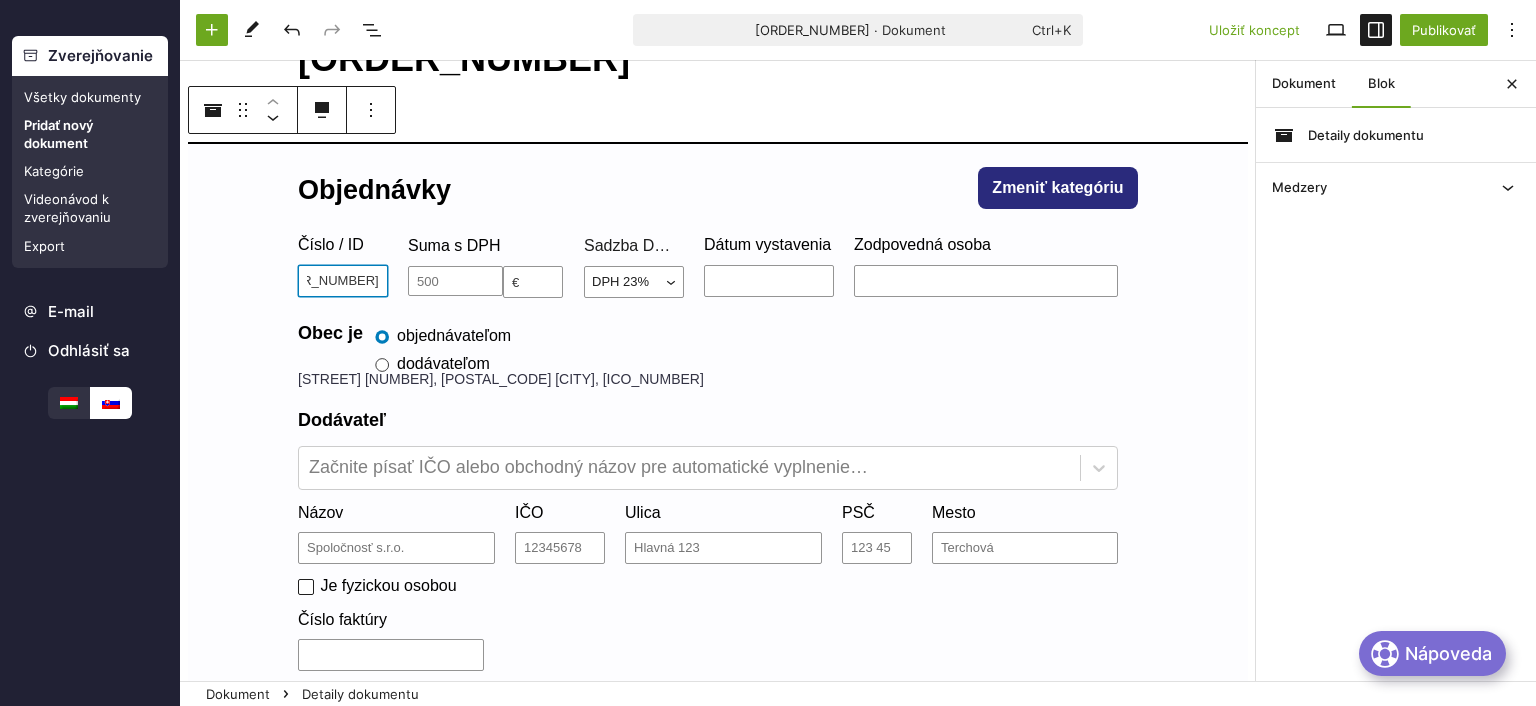 type on "[ORDER_NUMBER]" 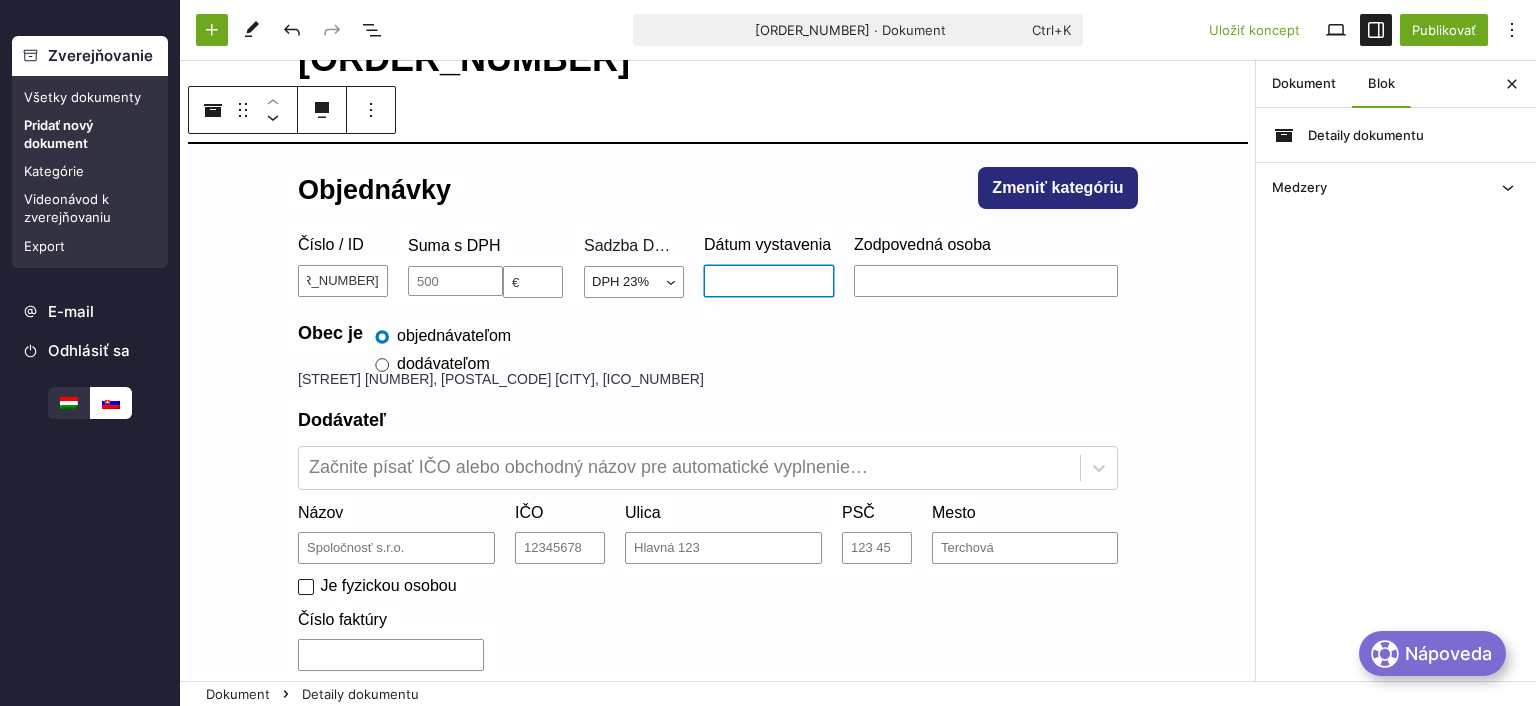 click on "Dátum vystavenia" at bounding box center (769, 281) 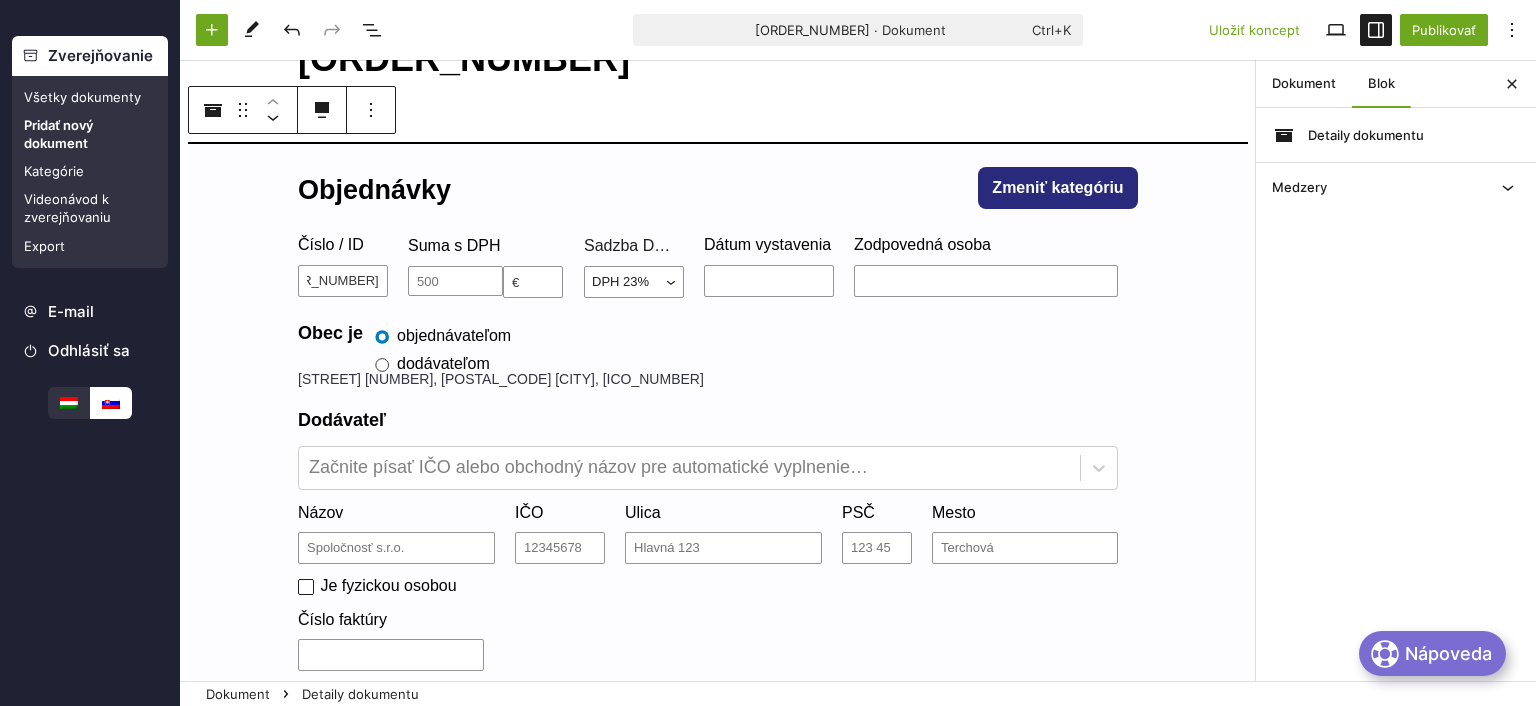scroll, scrollTop: 0, scrollLeft: 0, axis: both 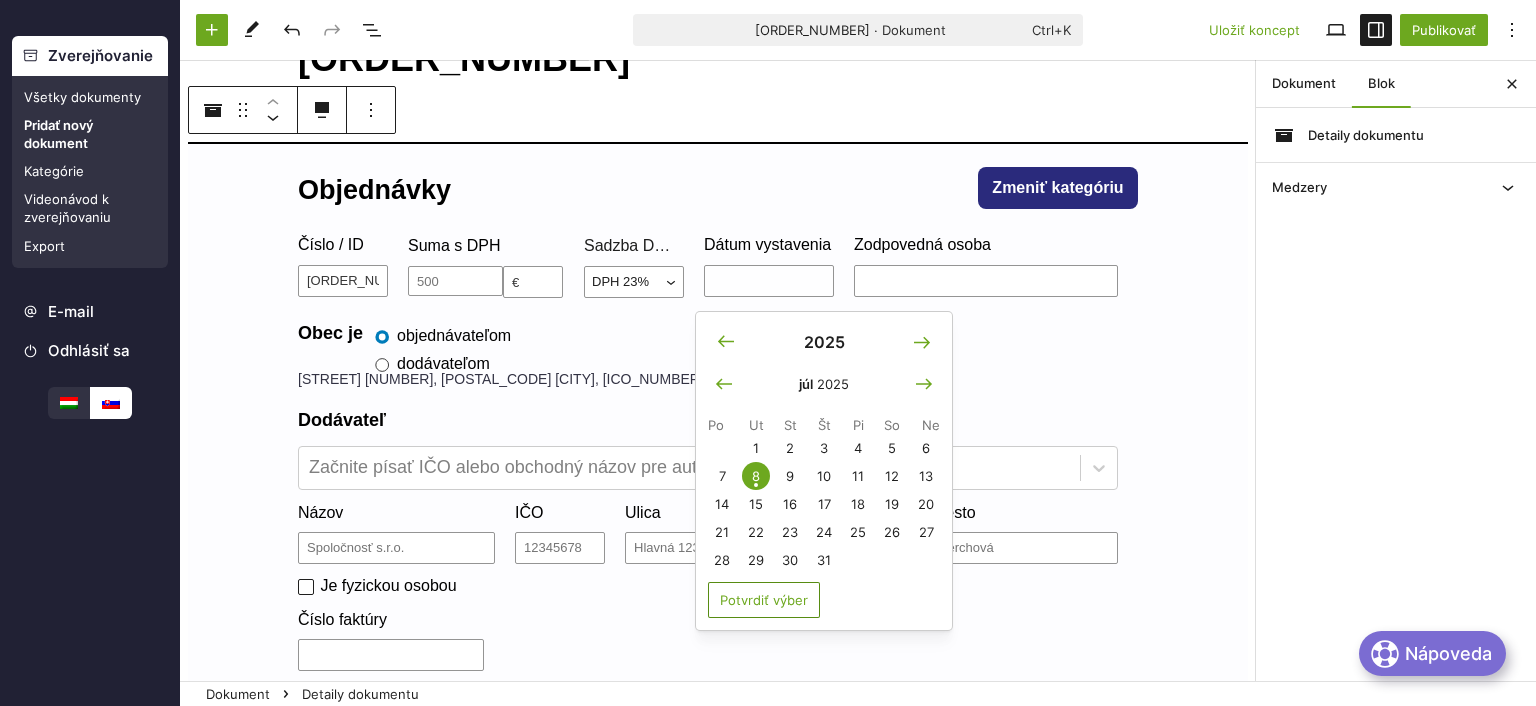 click on "Potvrdiť výber" at bounding box center (764, 600) 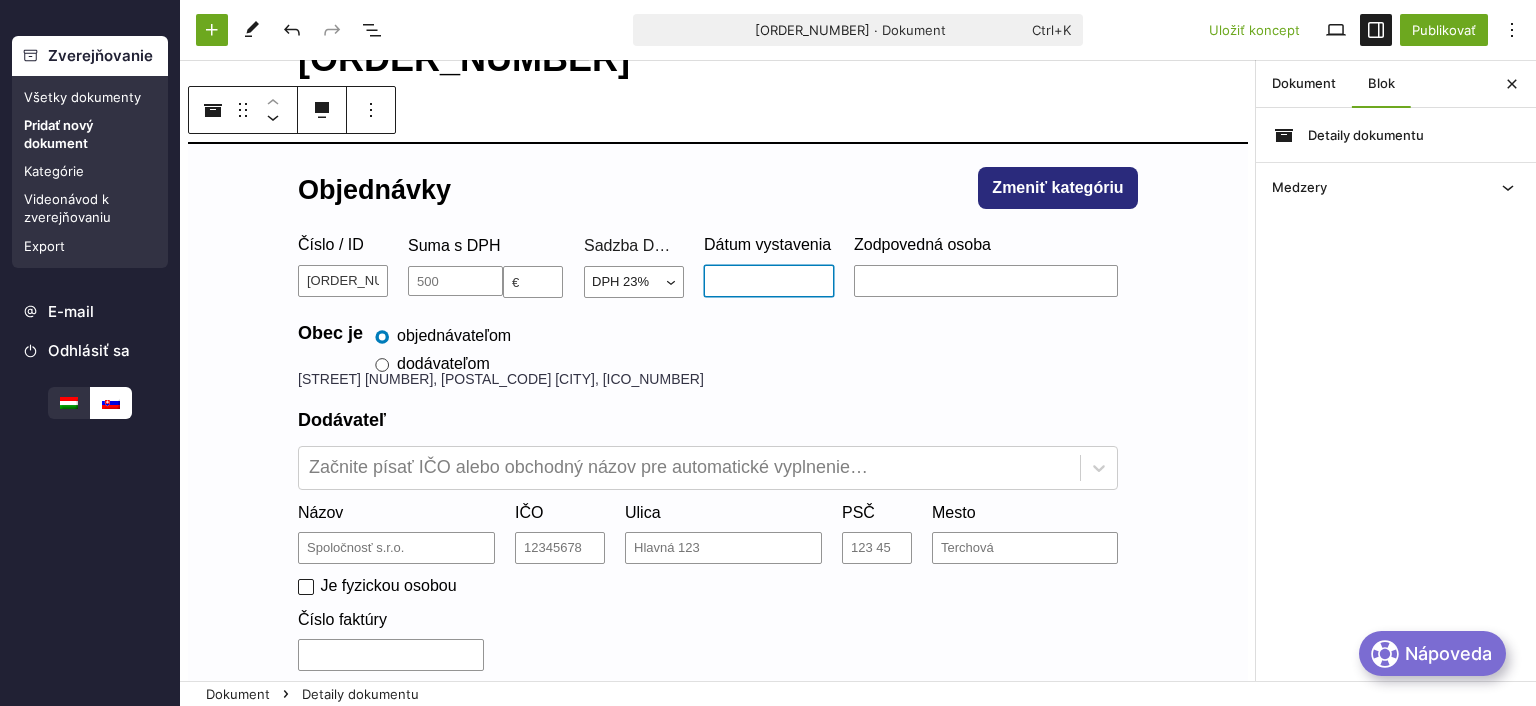 click on "Dátum vystavenia" at bounding box center [769, 281] 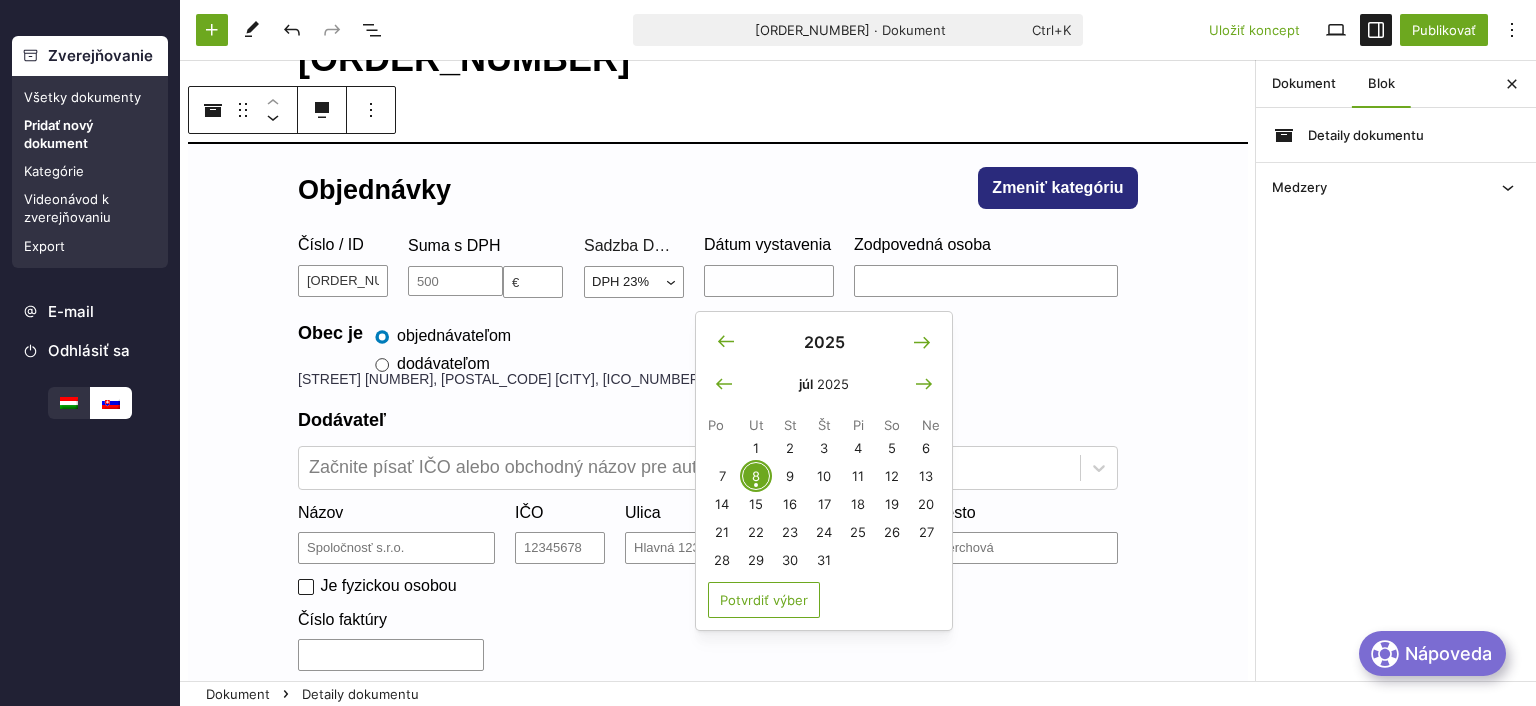 click on "8" at bounding box center (756, 476) 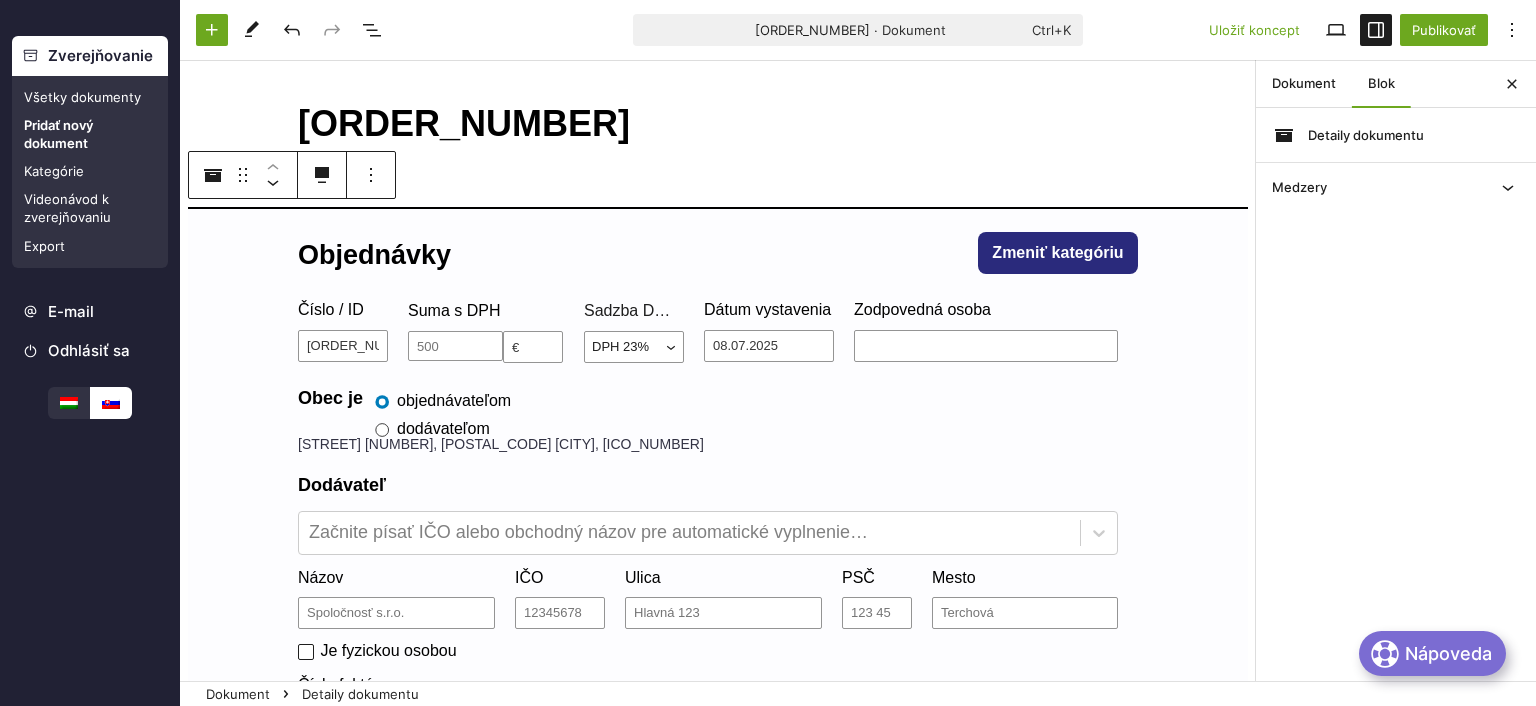 scroll, scrollTop: 0, scrollLeft: 0, axis: both 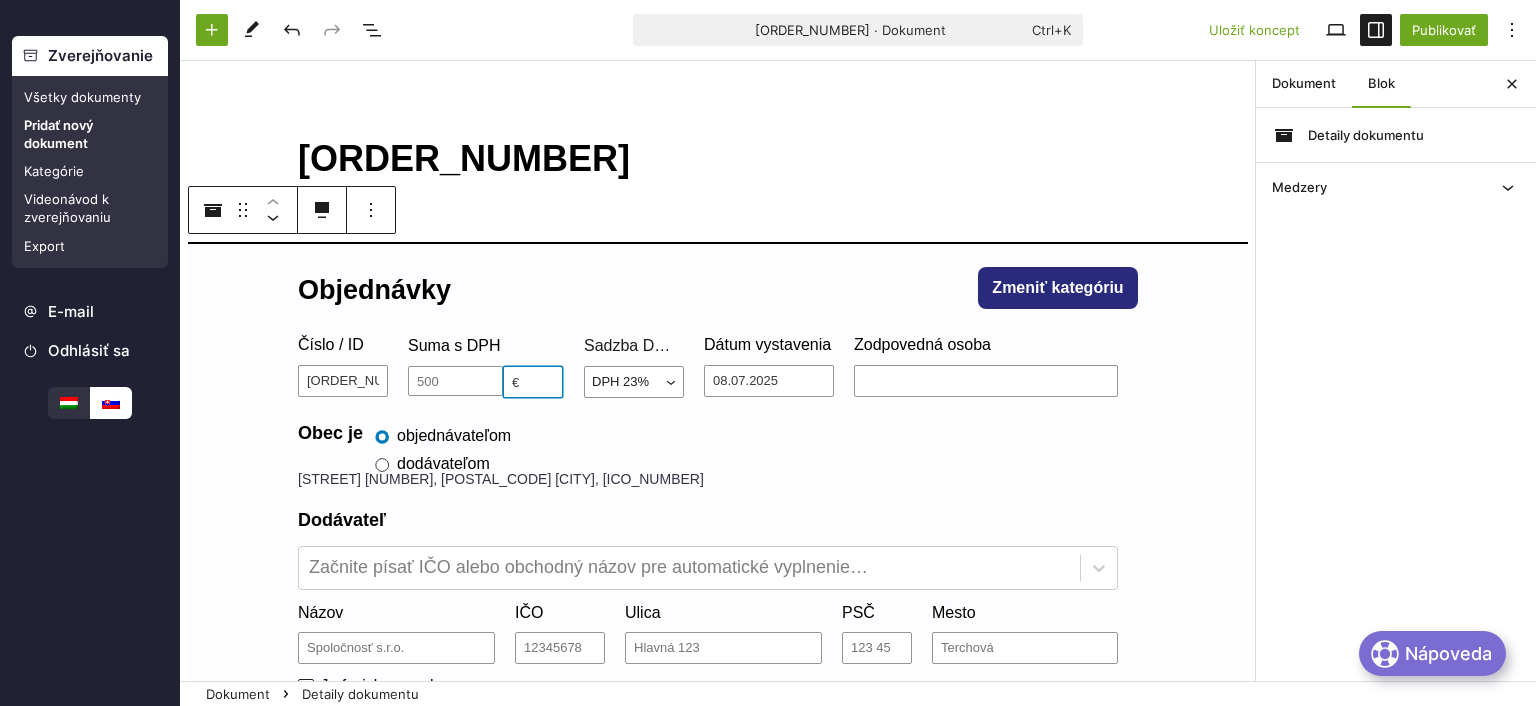 click on "€" at bounding box center [533, 382] 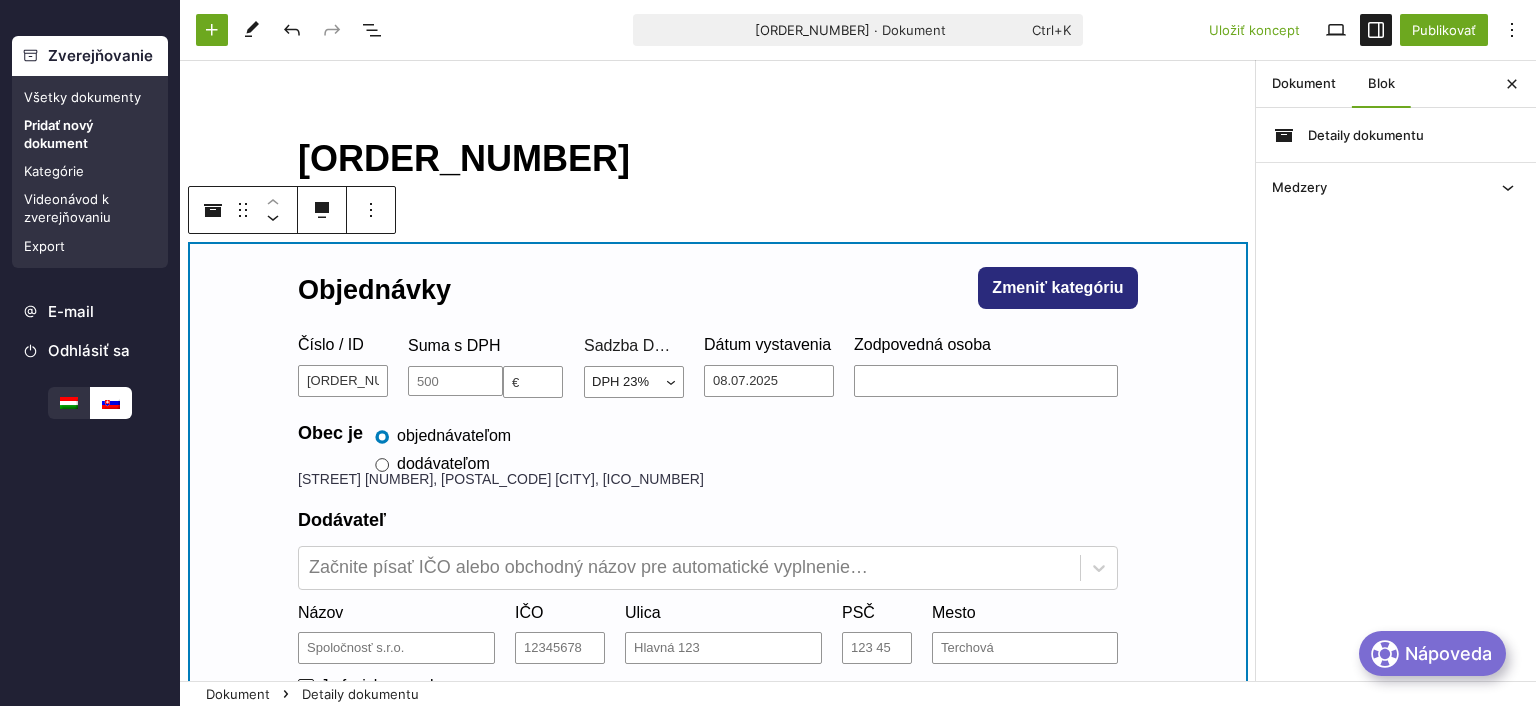 click on "Obec je objednávateľom dodávateľom" at bounding box center [718, 446] 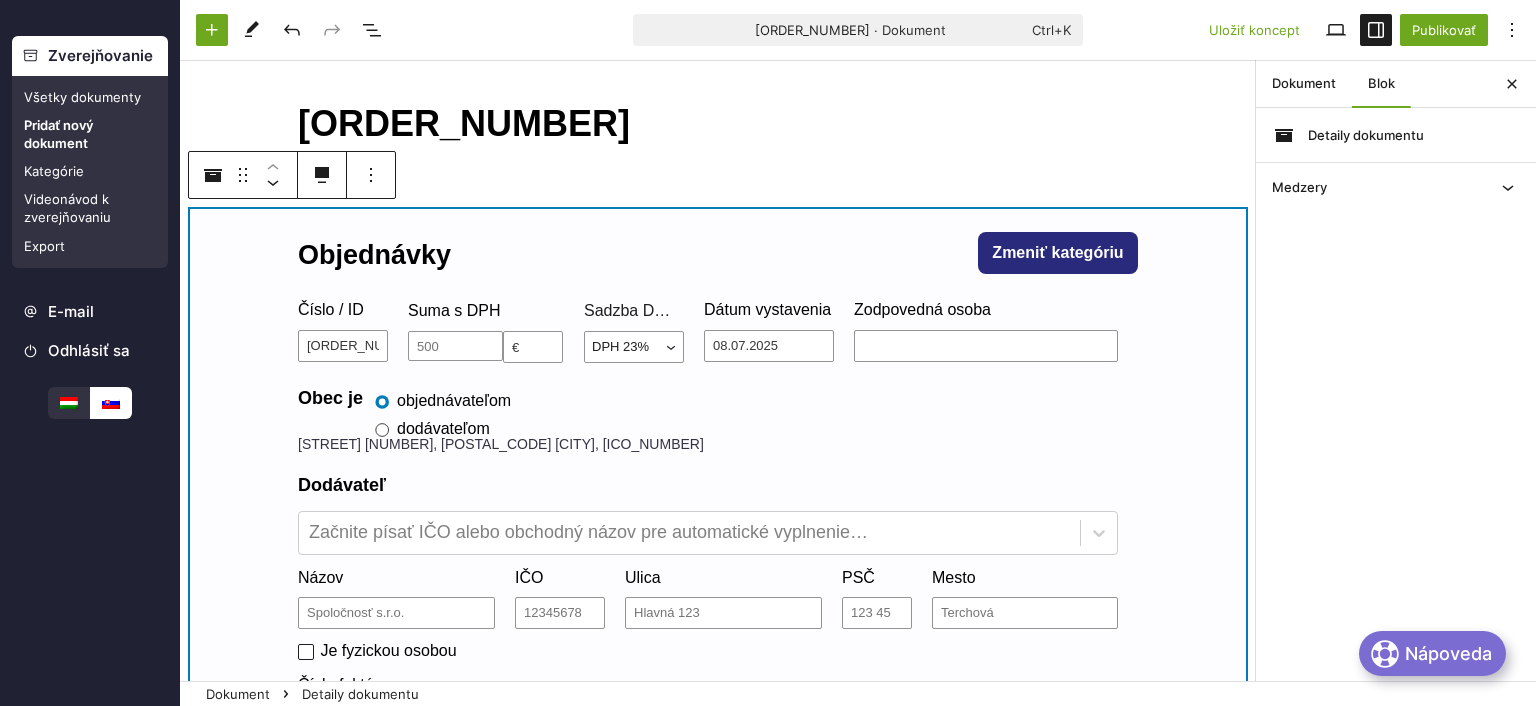 scroll, scrollTop: 0, scrollLeft: 0, axis: both 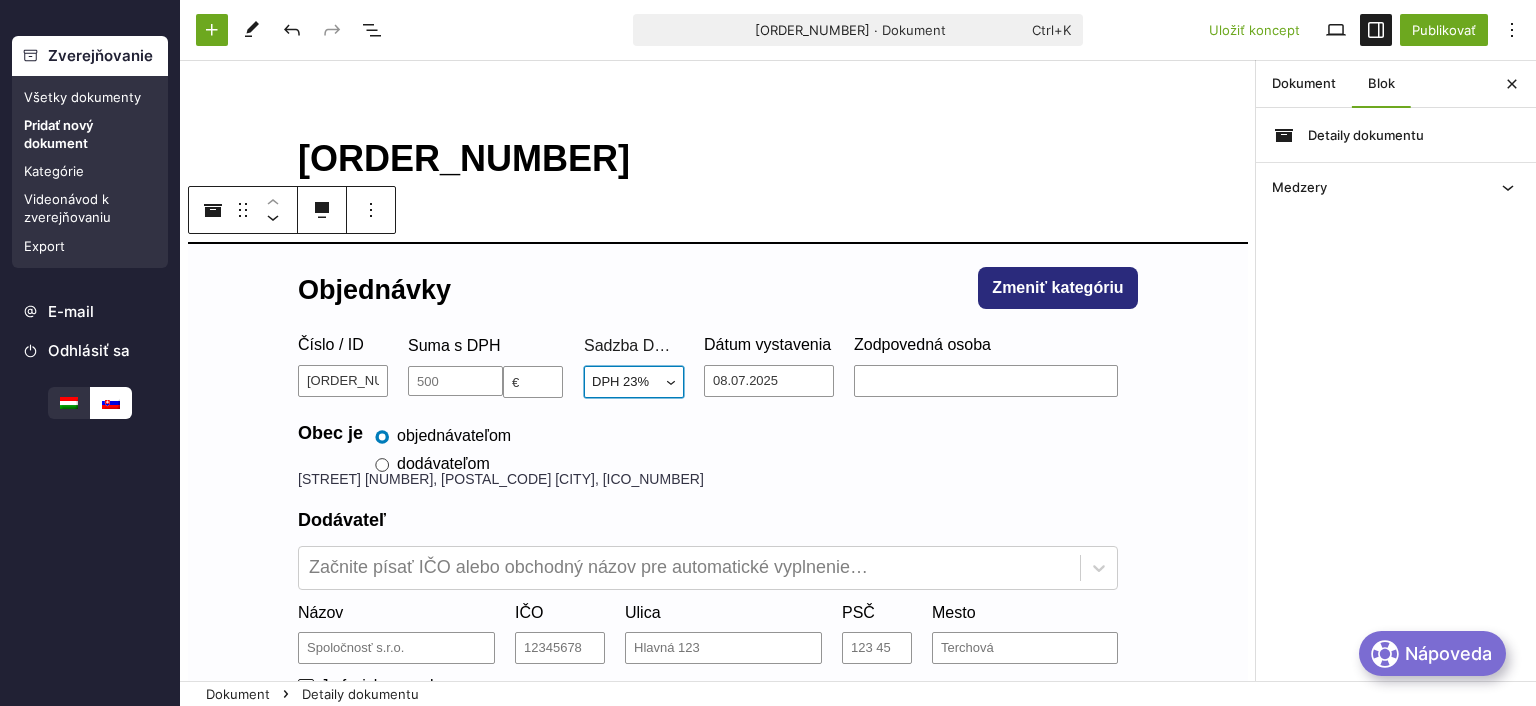 click on "DPH 23% DPH 19% DPH 5% Neplatca DPH 20% DPH 10%" at bounding box center (634, 382) 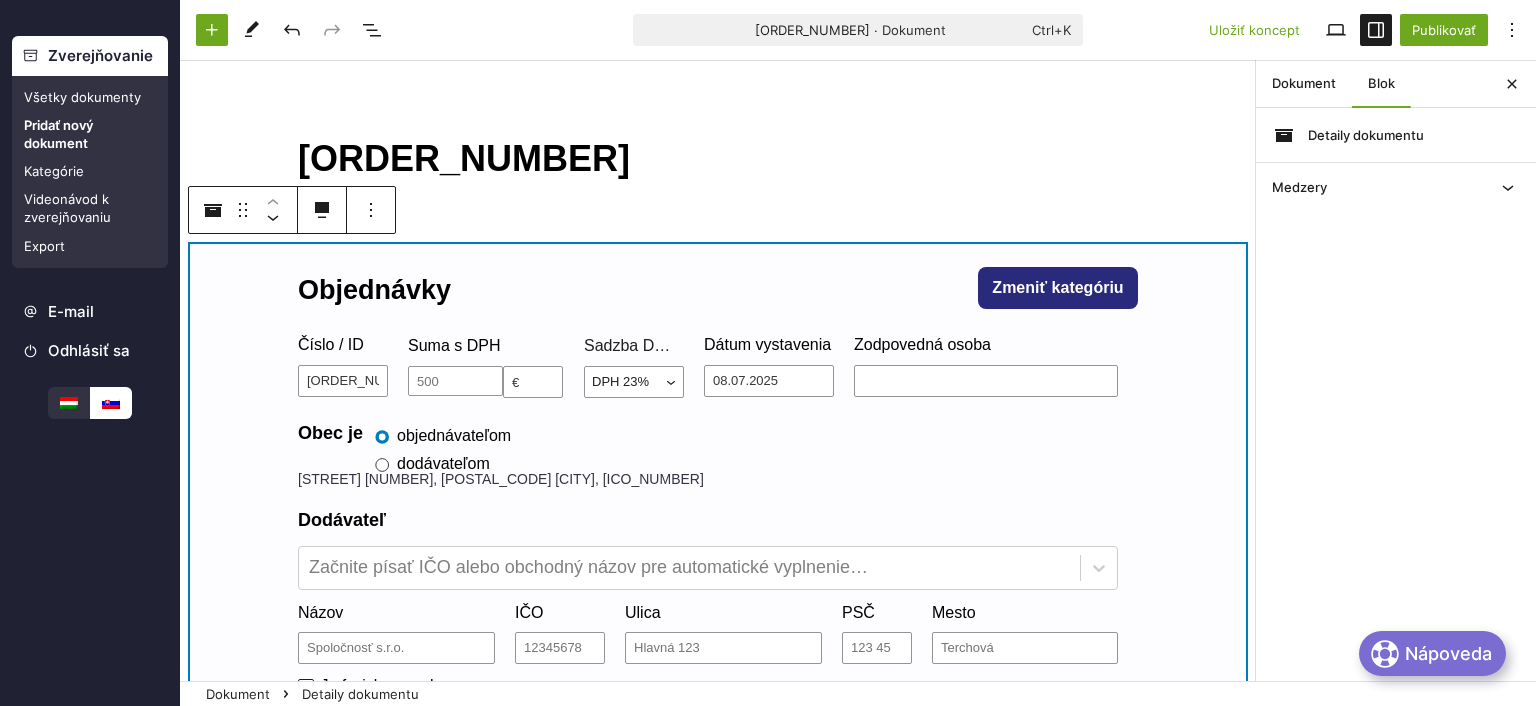 click on "Obec je objednávateľom dodávateľom" at bounding box center [718, 446] 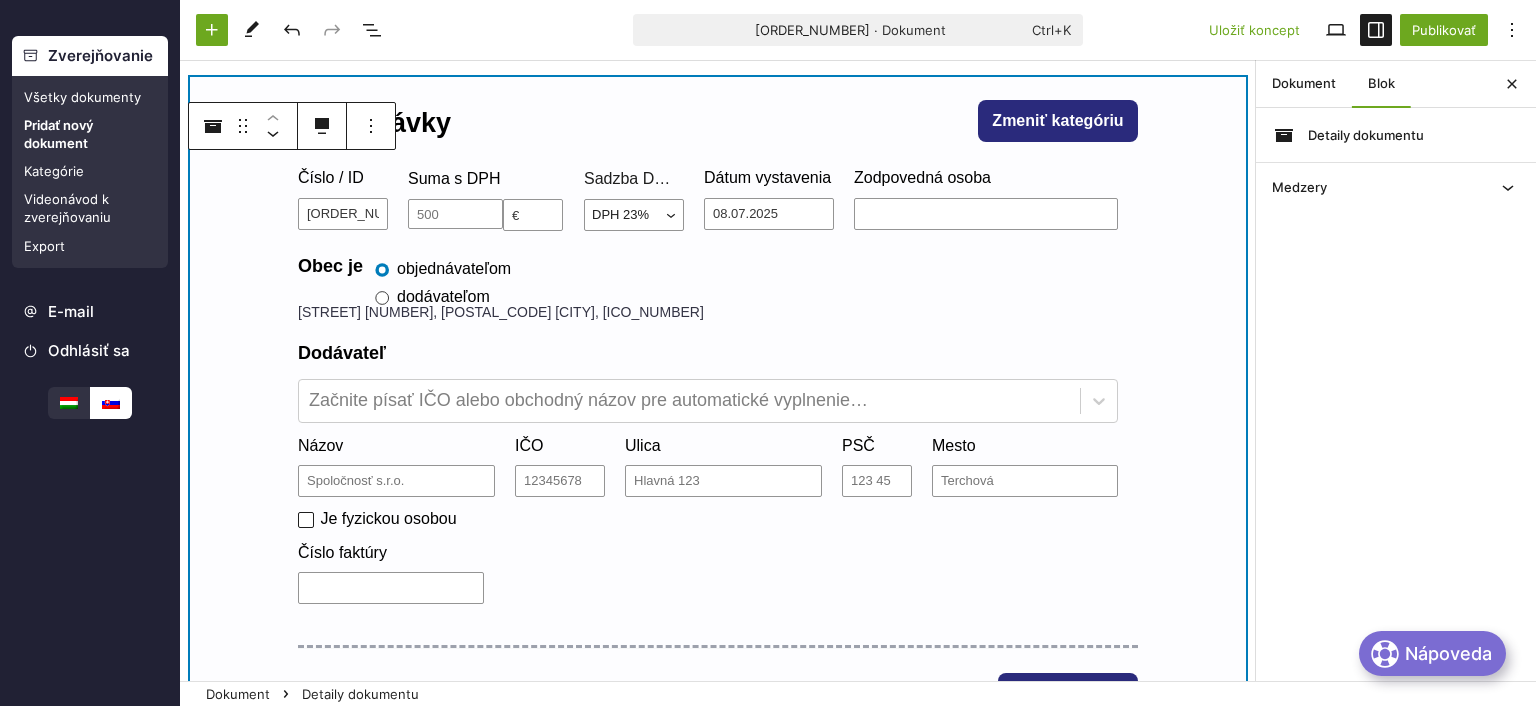 scroll, scrollTop: 200, scrollLeft: 0, axis: vertical 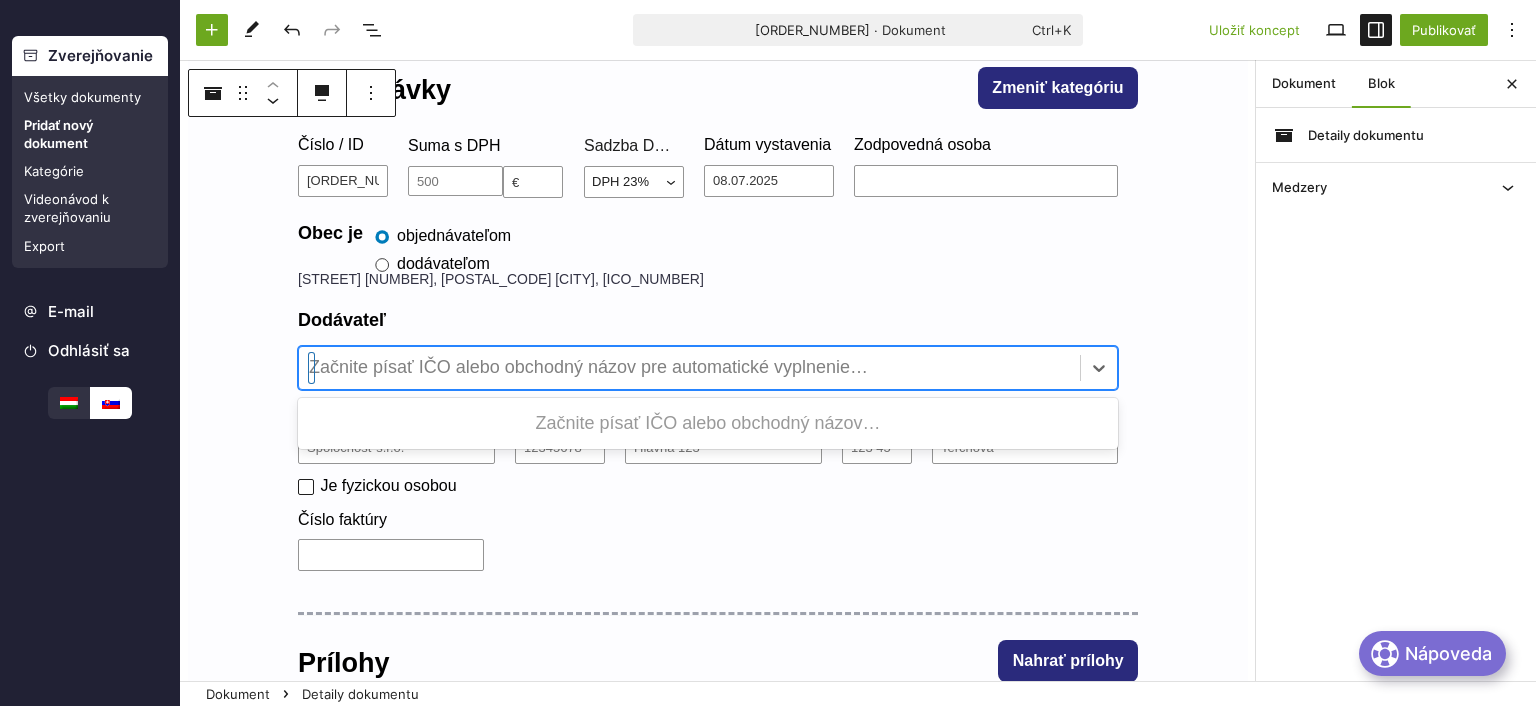 click at bounding box center [689, 368] 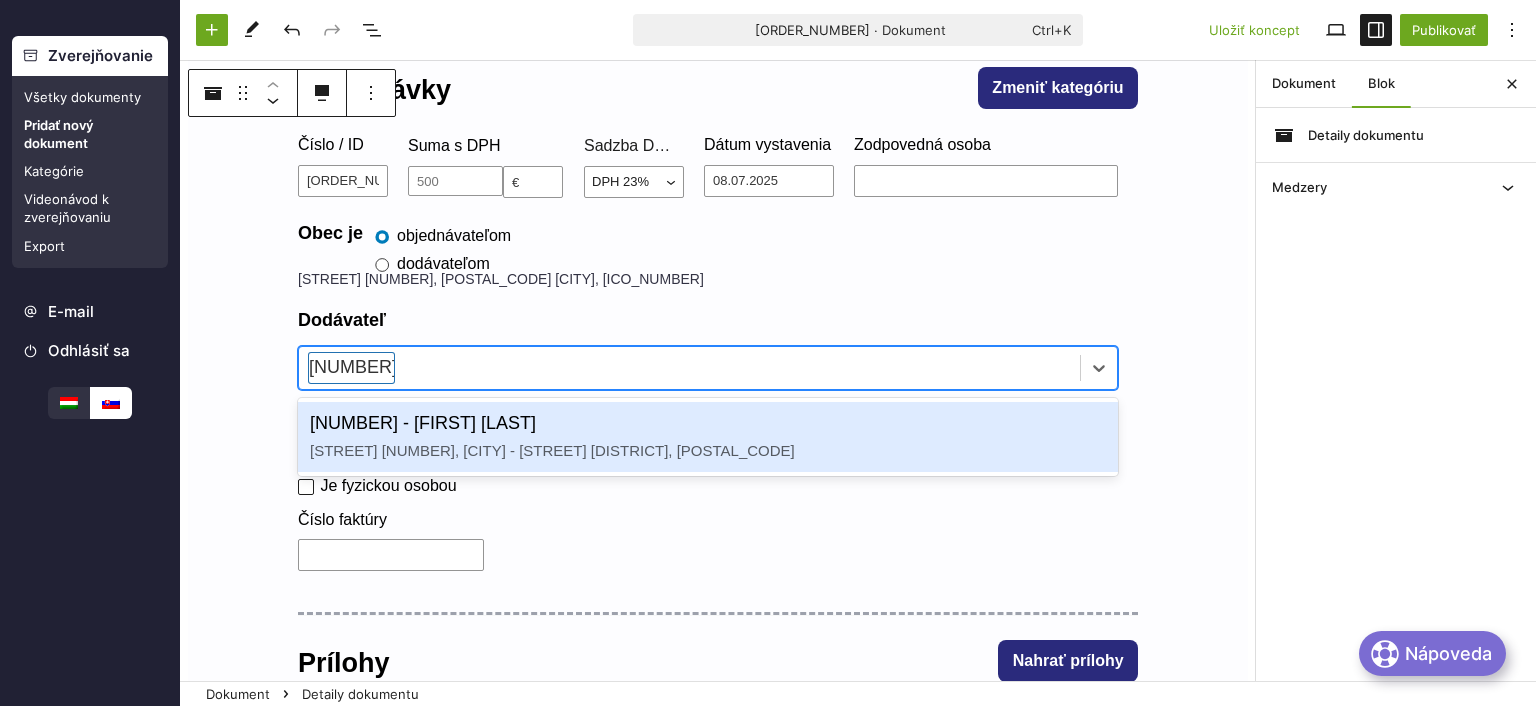 click on "[NUMBER] - [FIRST] [LAST] [STREET] [NUMBER], [CITY] - [STREET] [DISTRICT], [POSTAL_CODE]" at bounding box center (708, 437) 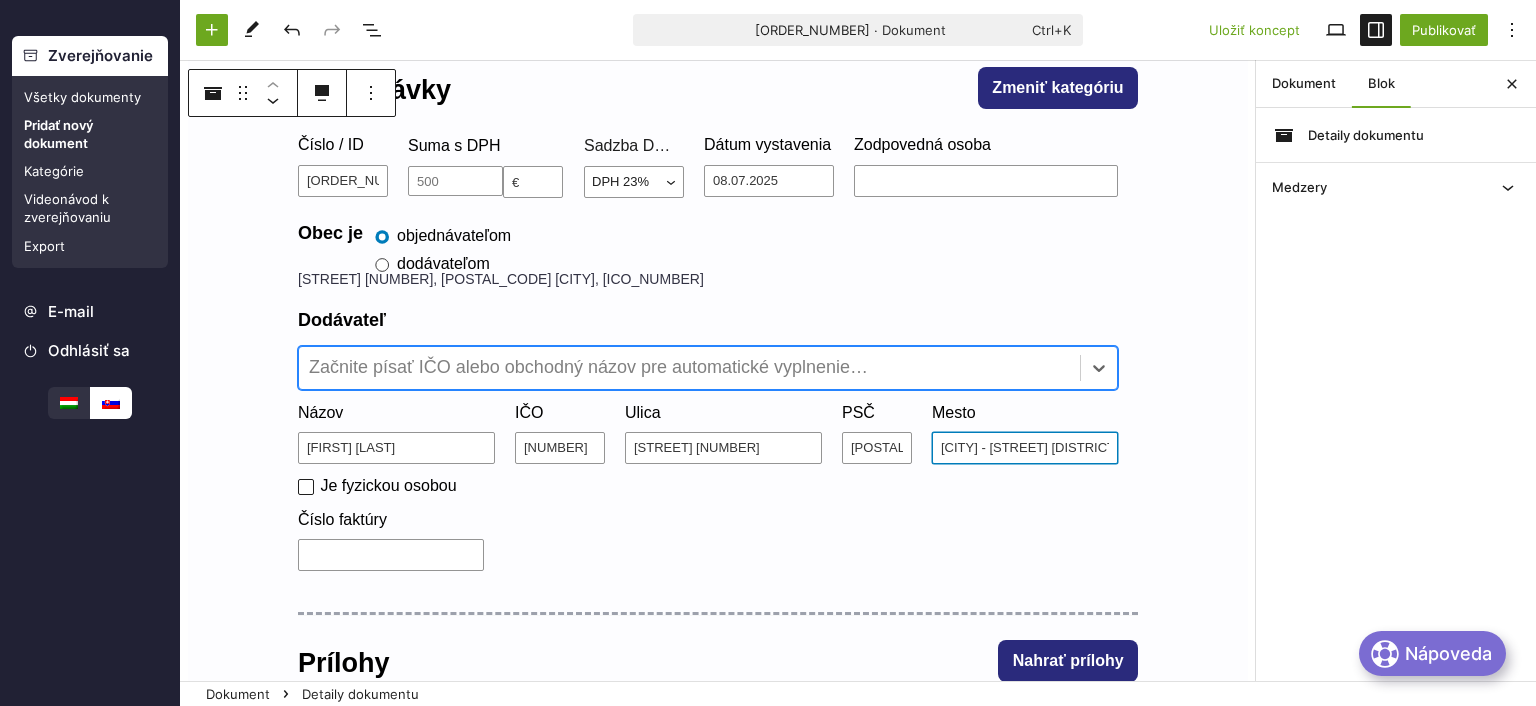 click on "[CITY] - [STREET] [DISTRICT]" at bounding box center (1025, 448) 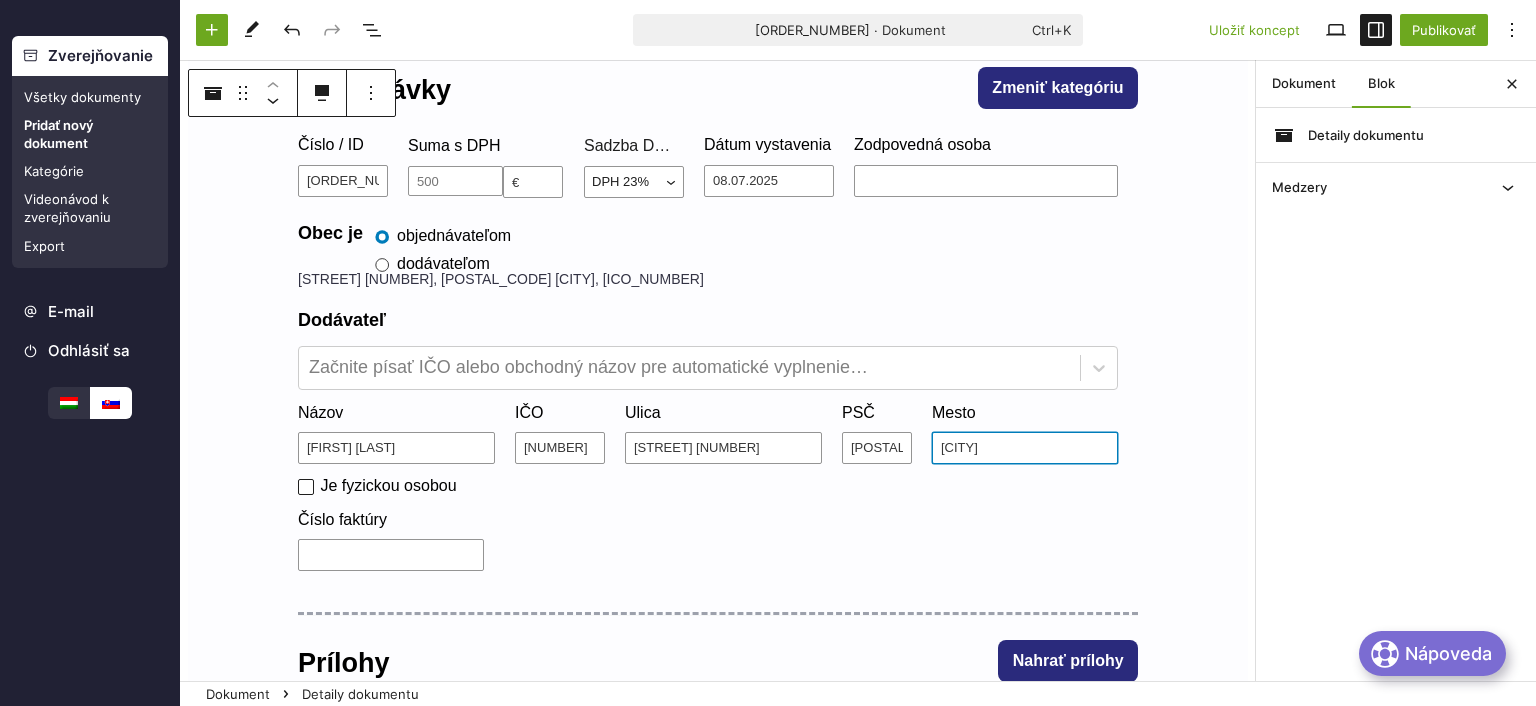 type on "[CITY]" 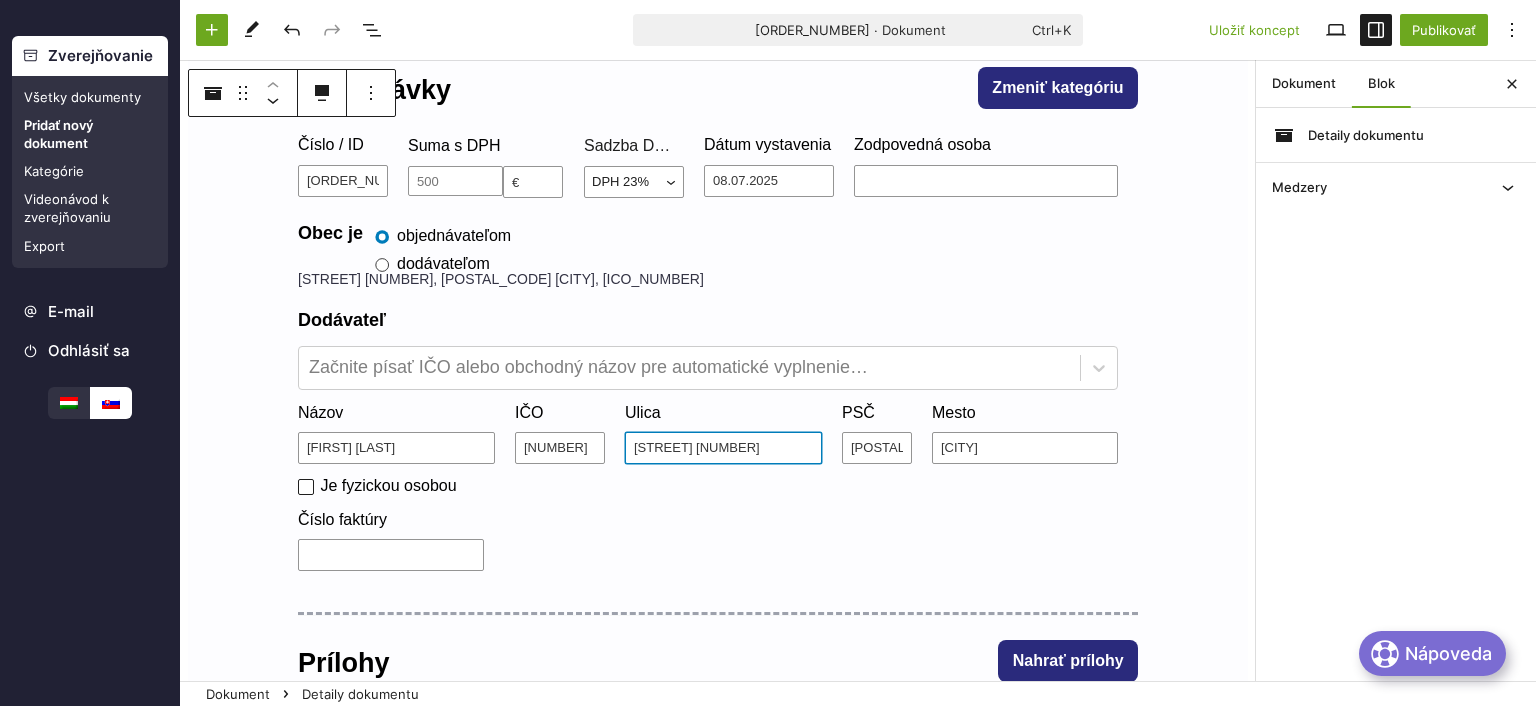 click on "[STREET] [NUMBER]" at bounding box center (723, 448) 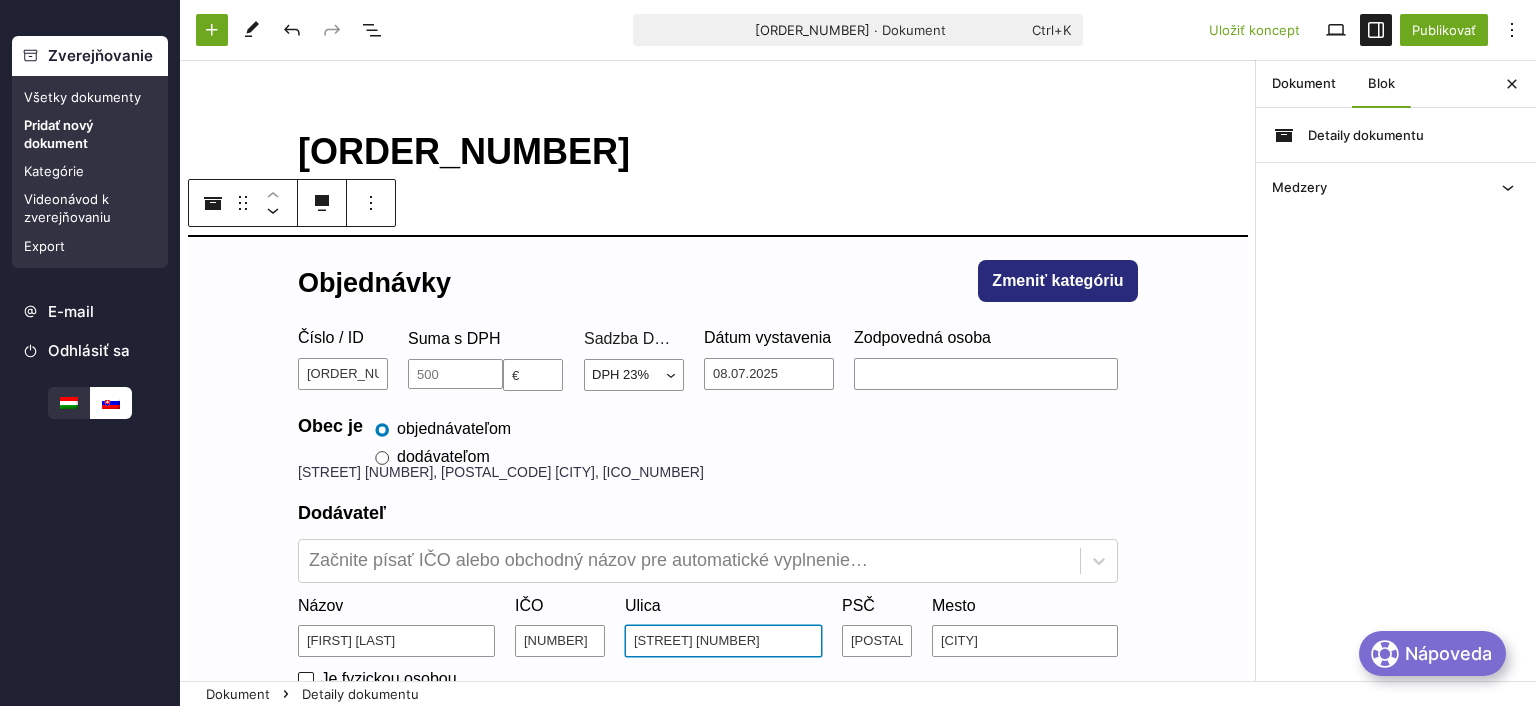 scroll, scrollTop: 0, scrollLeft: 0, axis: both 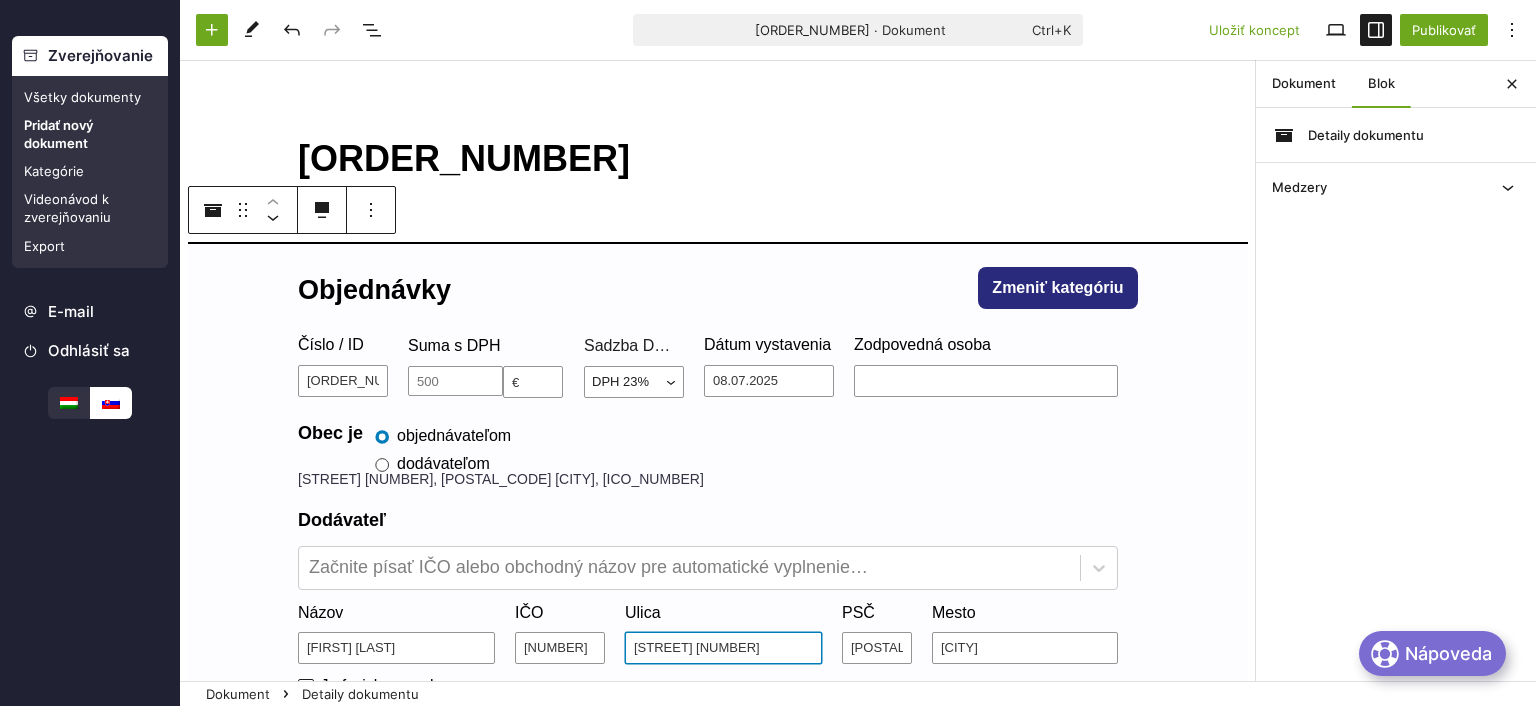 type on "[STREET] [NUMBER]" 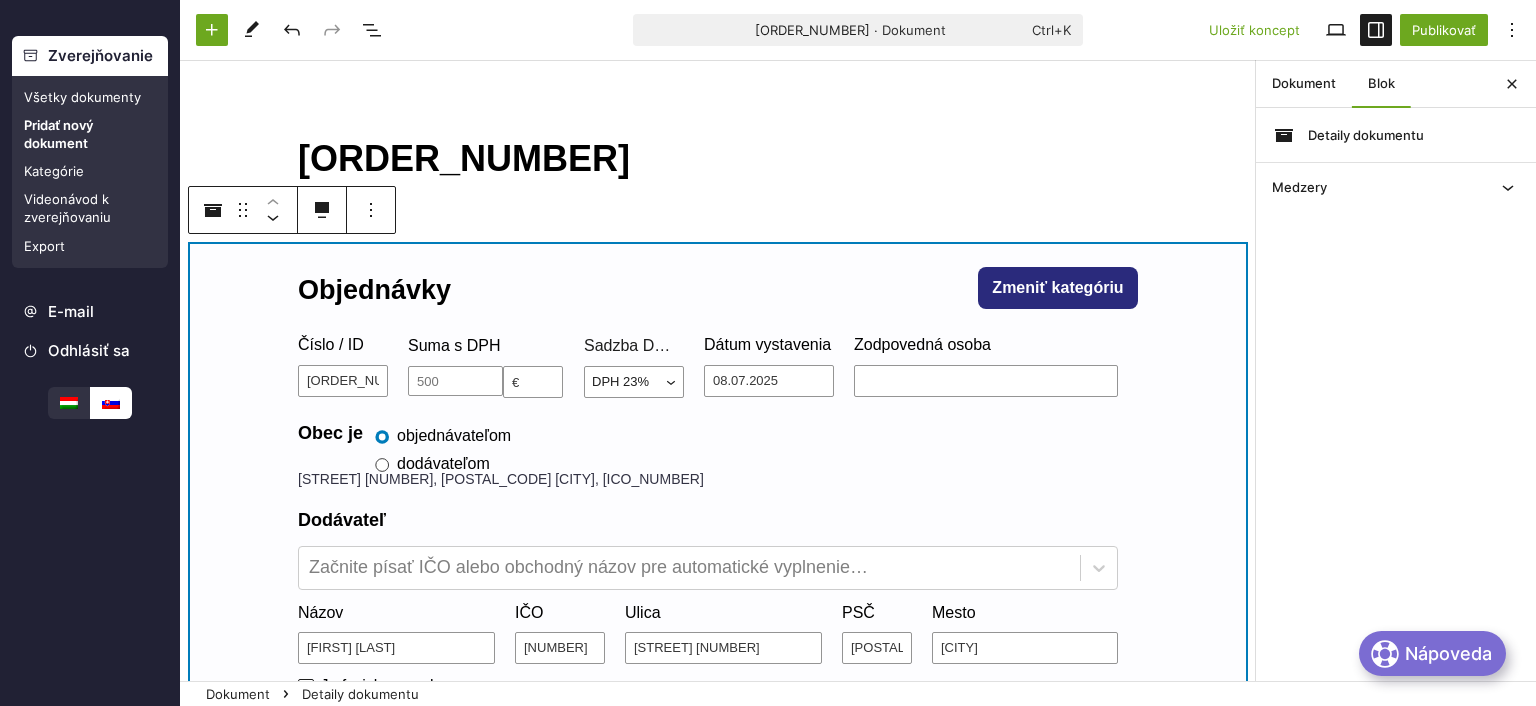 click on "Obec je objednávateľom dodávateľom" at bounding box center (718, 446) 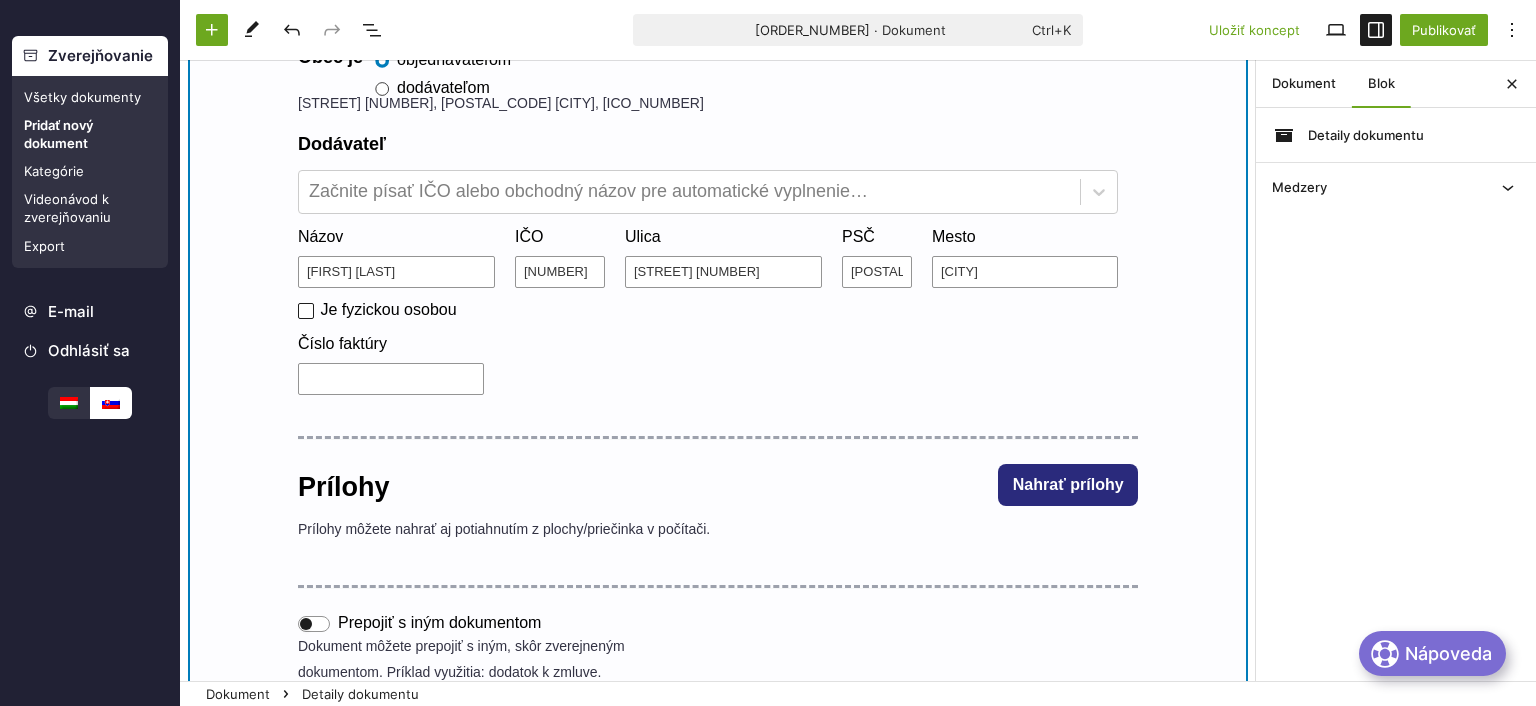 scroll, scrollTop: 500, scrollLeft: 0, axis: vertical 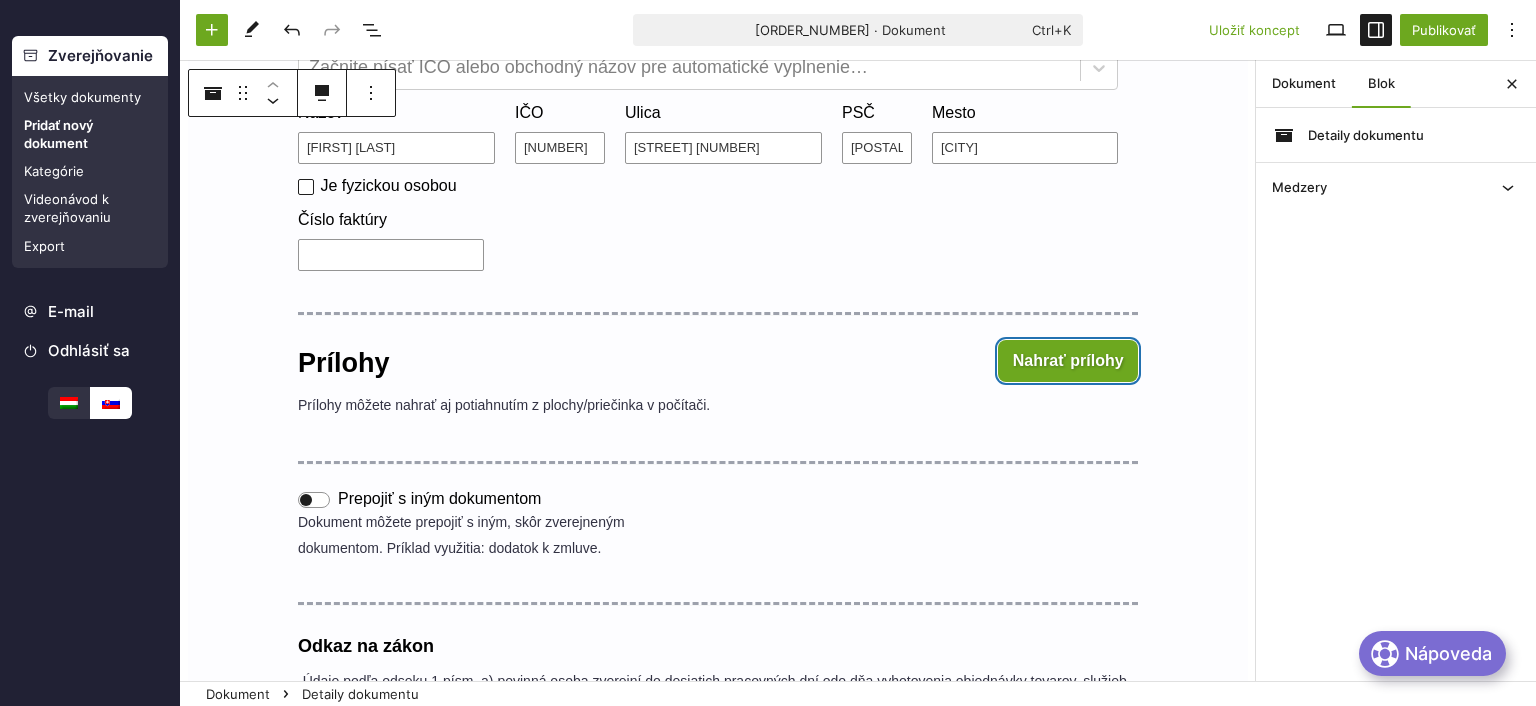 click on "Nahrať prílohy" at bounding box center [1068, 361] 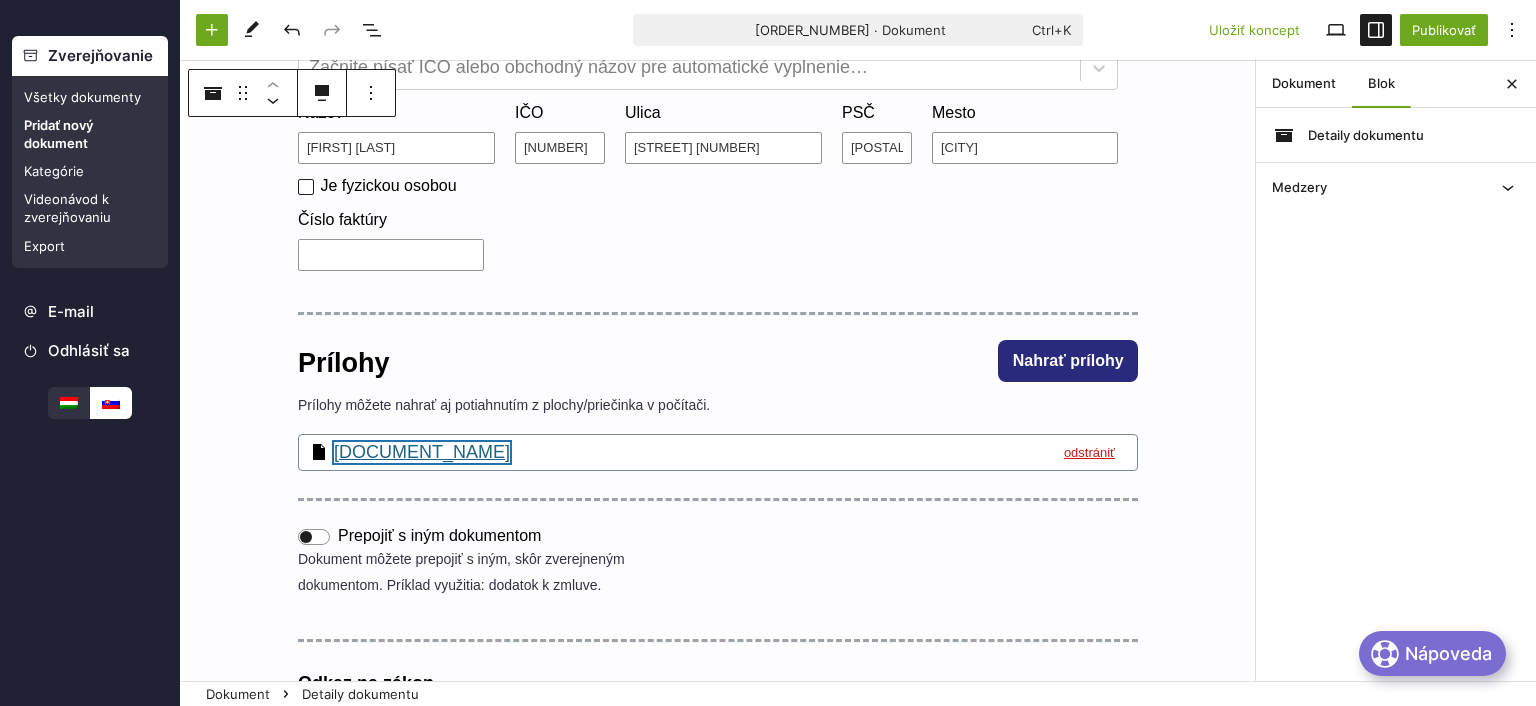 click on "[DOCUMENT_NAME]" at bounding box center (422, 453) 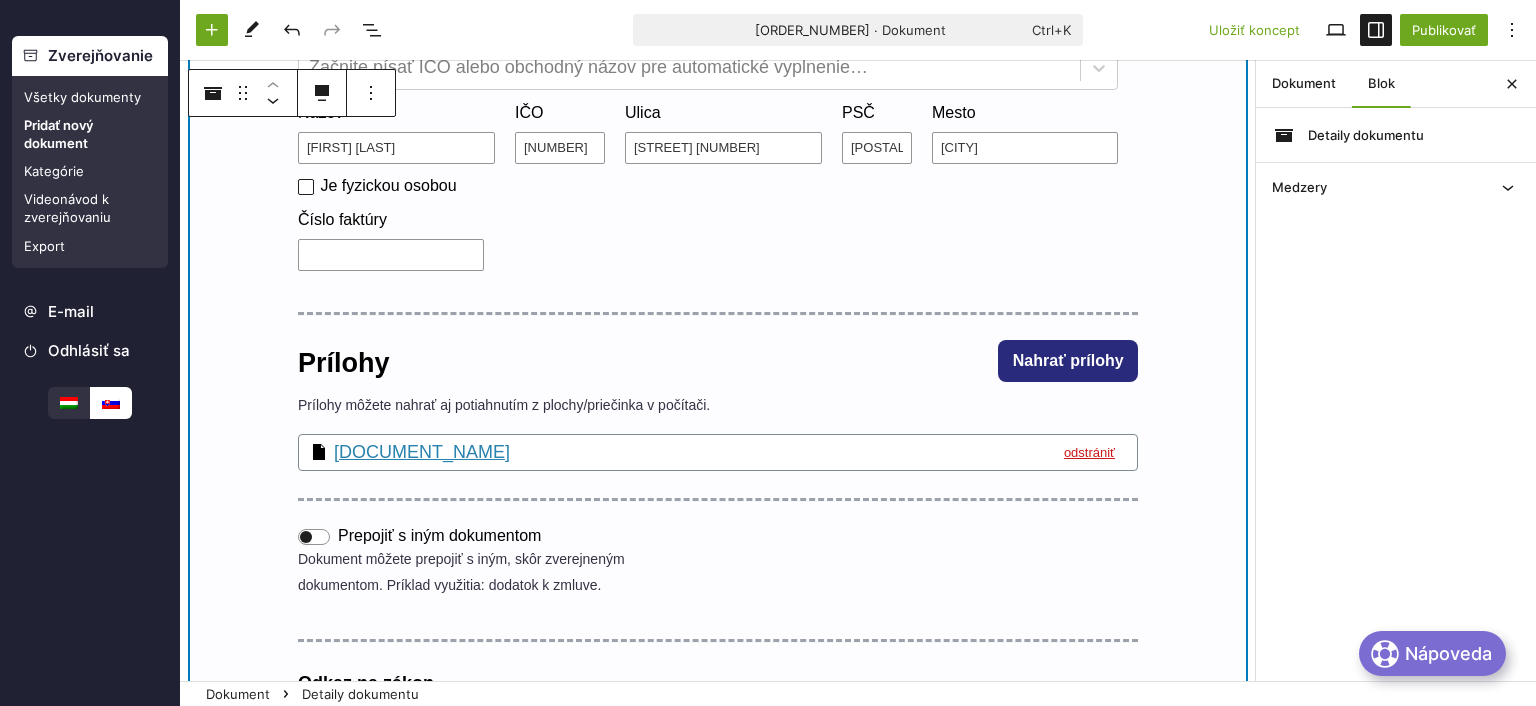 click on "Prílohy Nahrať prílohy" at bounding box center (718, 364) 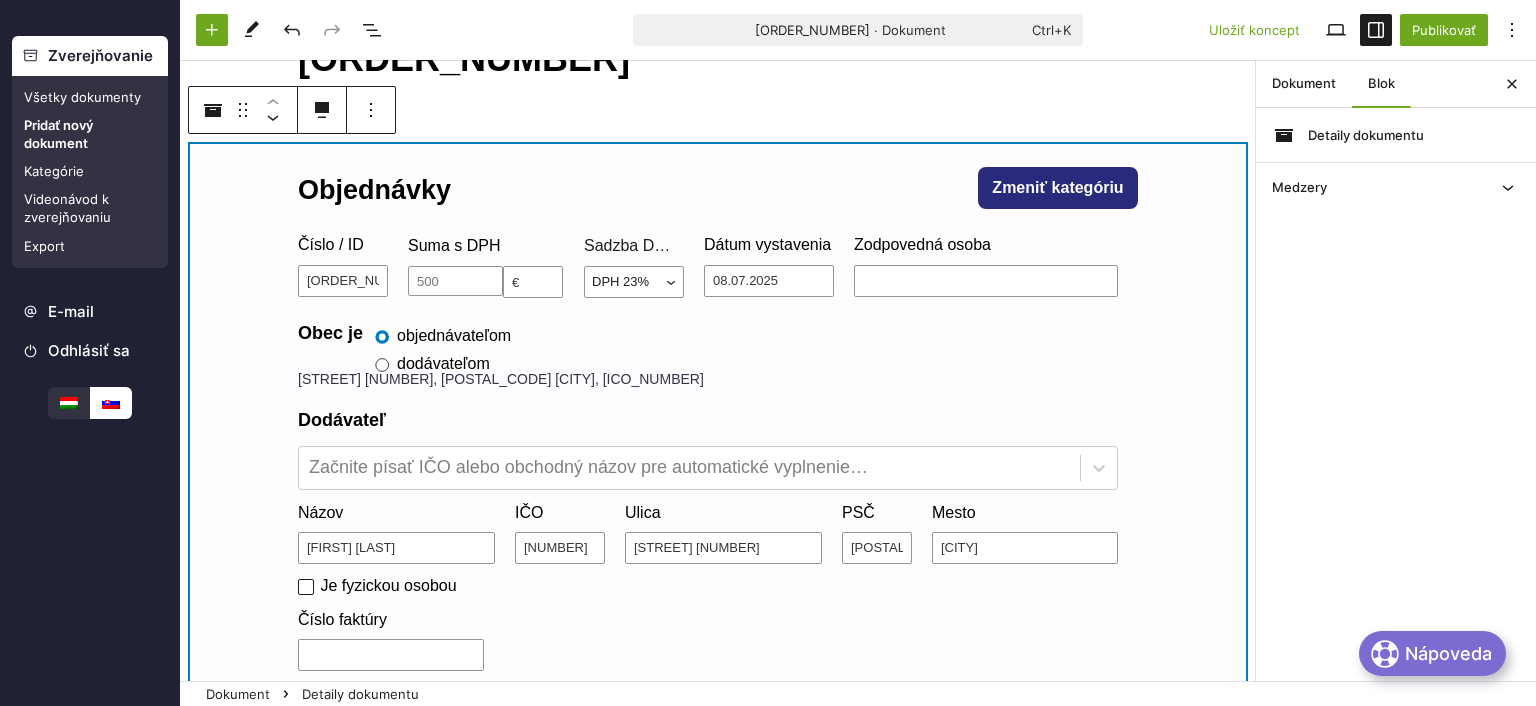 scroll, scrollTop: 0, scrollLeft: 0, axis: both 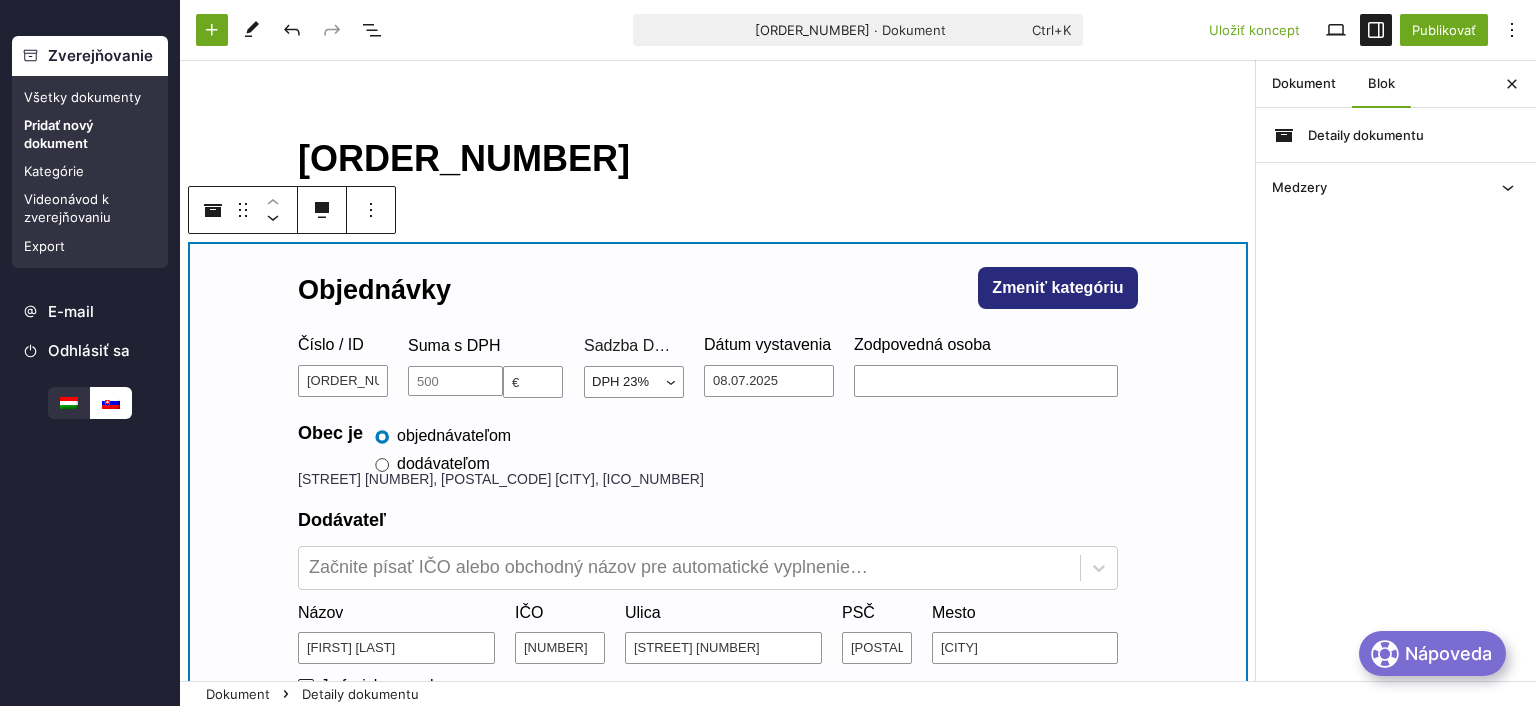 click on "Obec je objednávateľom dodávateľom" at bounding box center [718, 446] 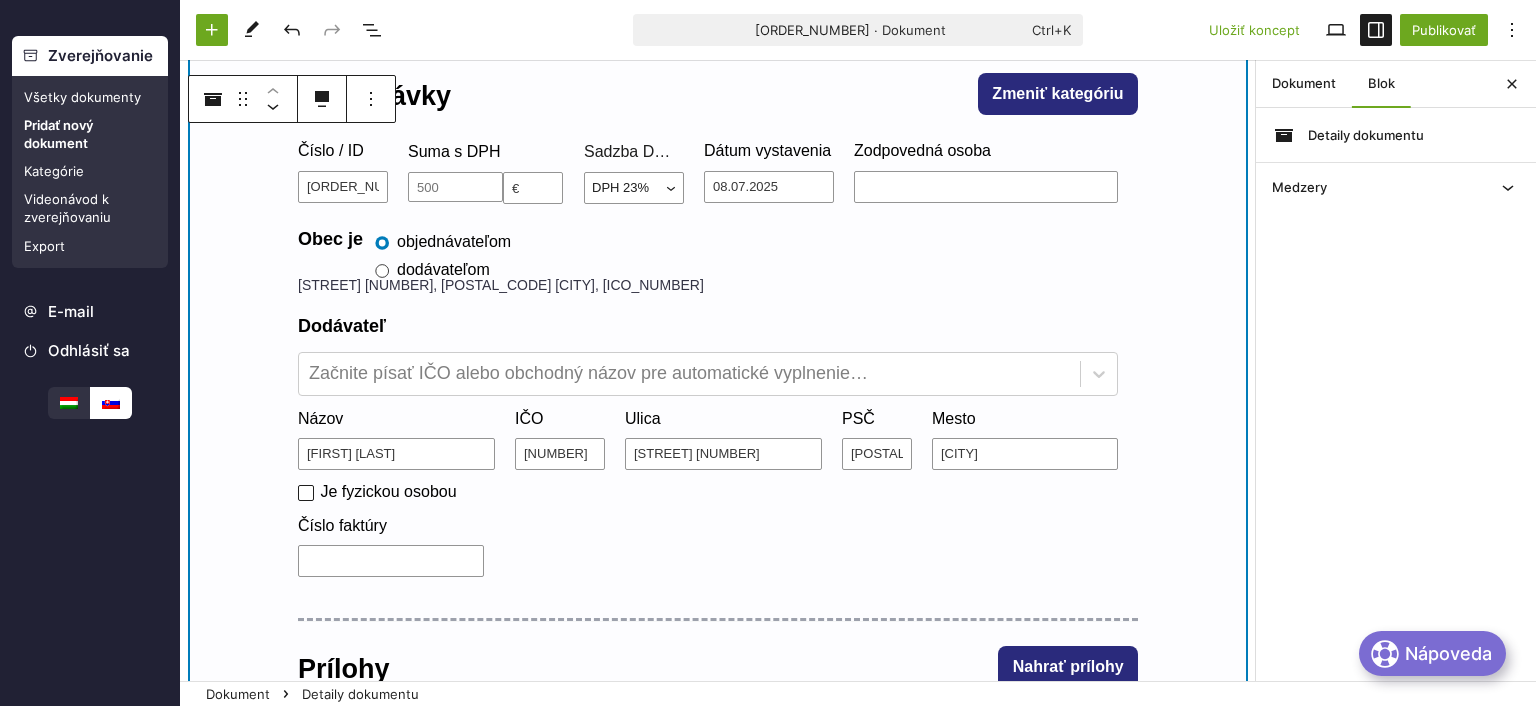 scroll, scrollTop: 200, scrollLeft: 0, axis: vertical 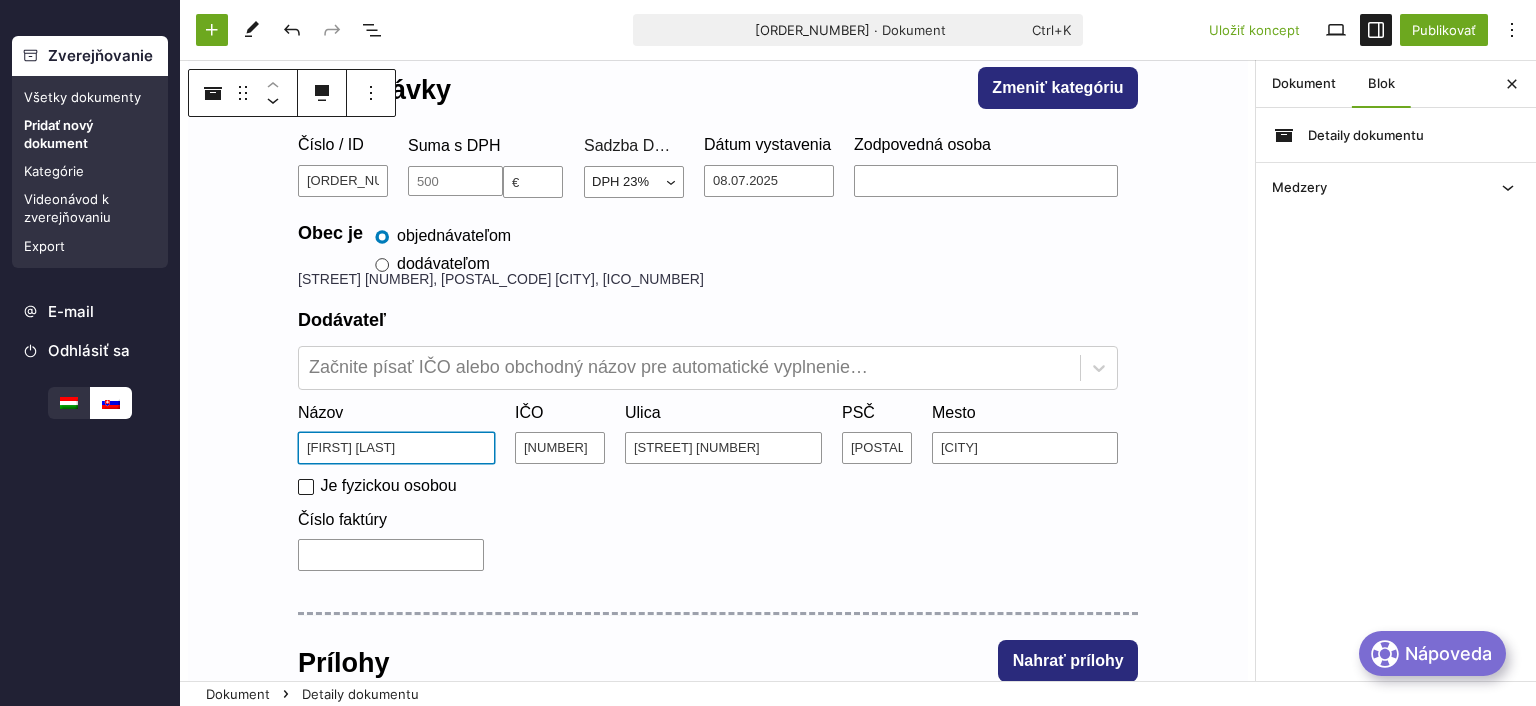 click on "[FIRST] [LAST]" at bounding box center (396, 448) 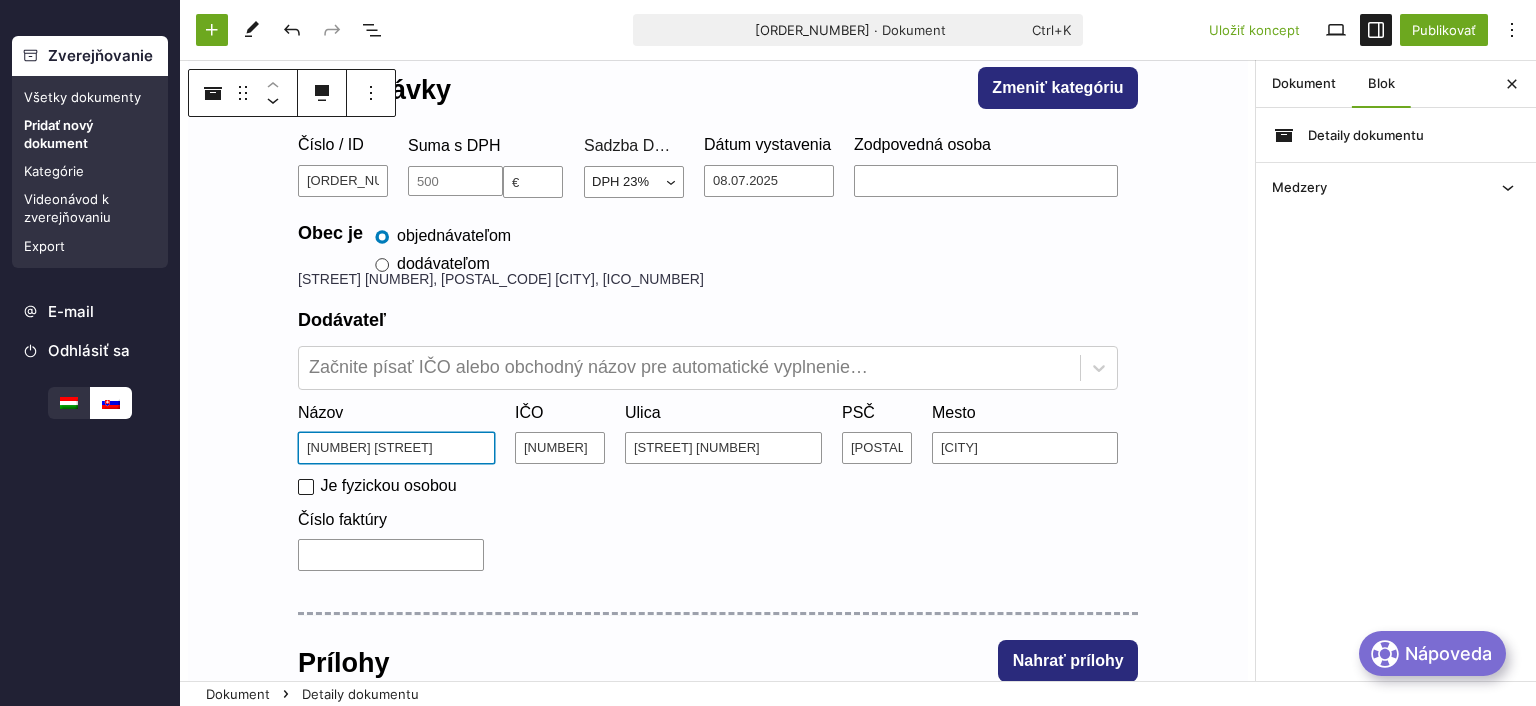 click on "[NUMBER] [STREET]" at bounding box center [396, 448] 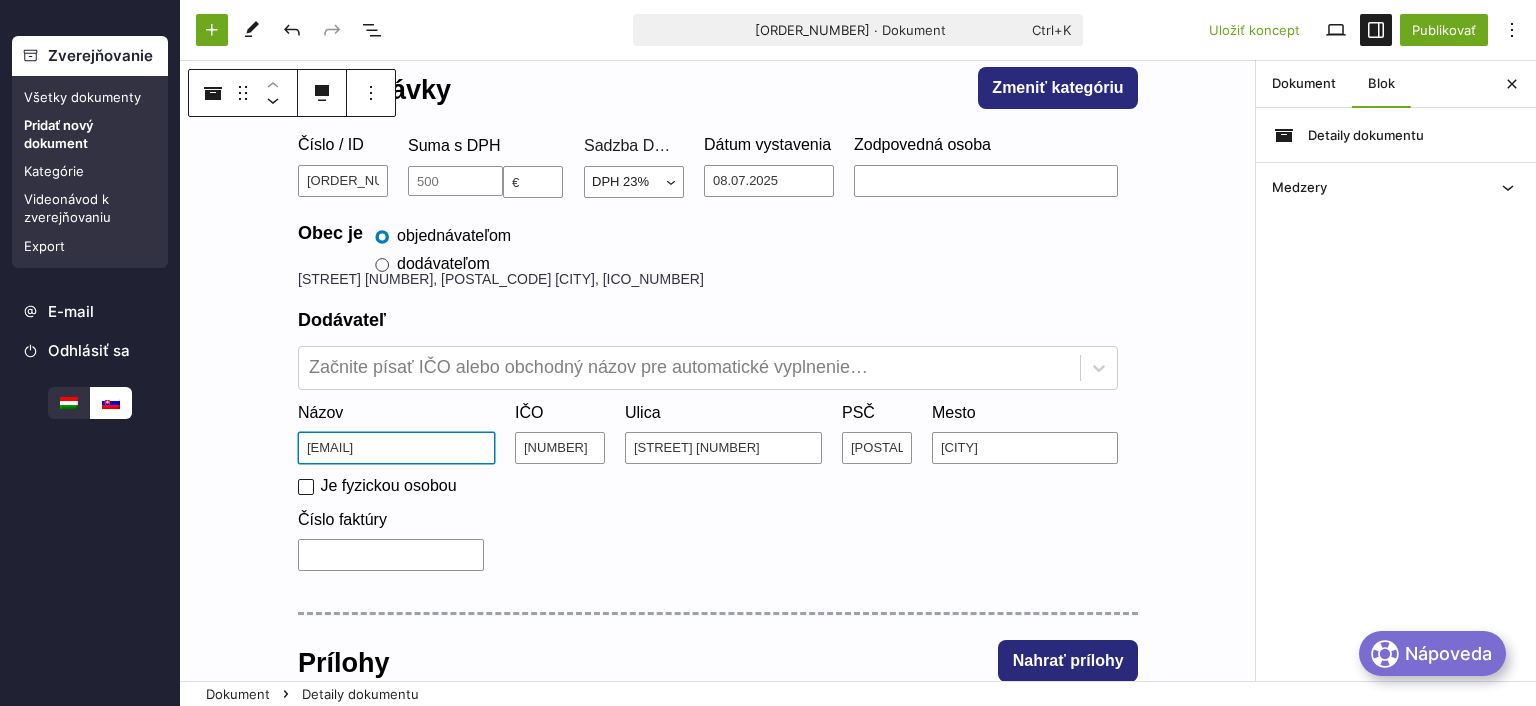 click on "[EMAIL]" at bounding box center (396, 448) 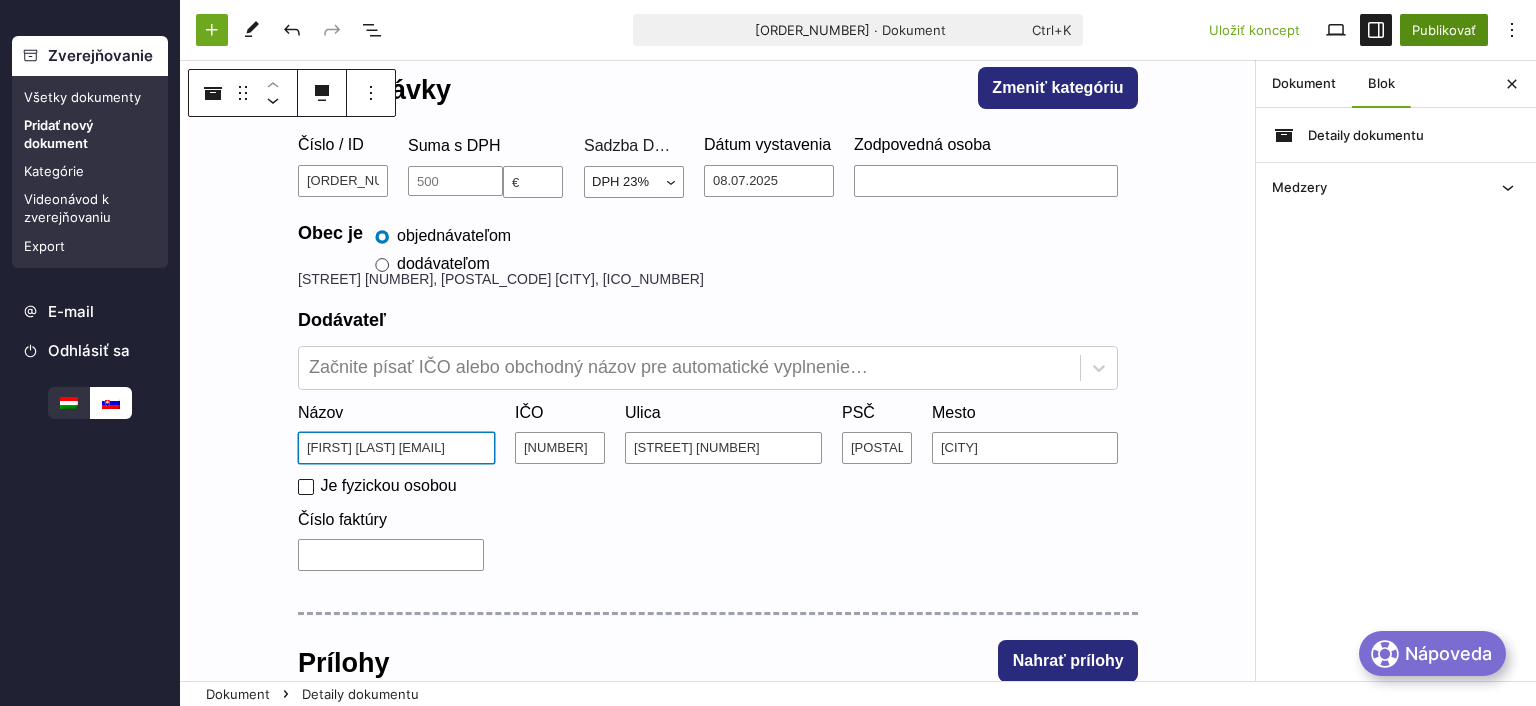 type on "[FIRST] [LAST] [EMAIL]" 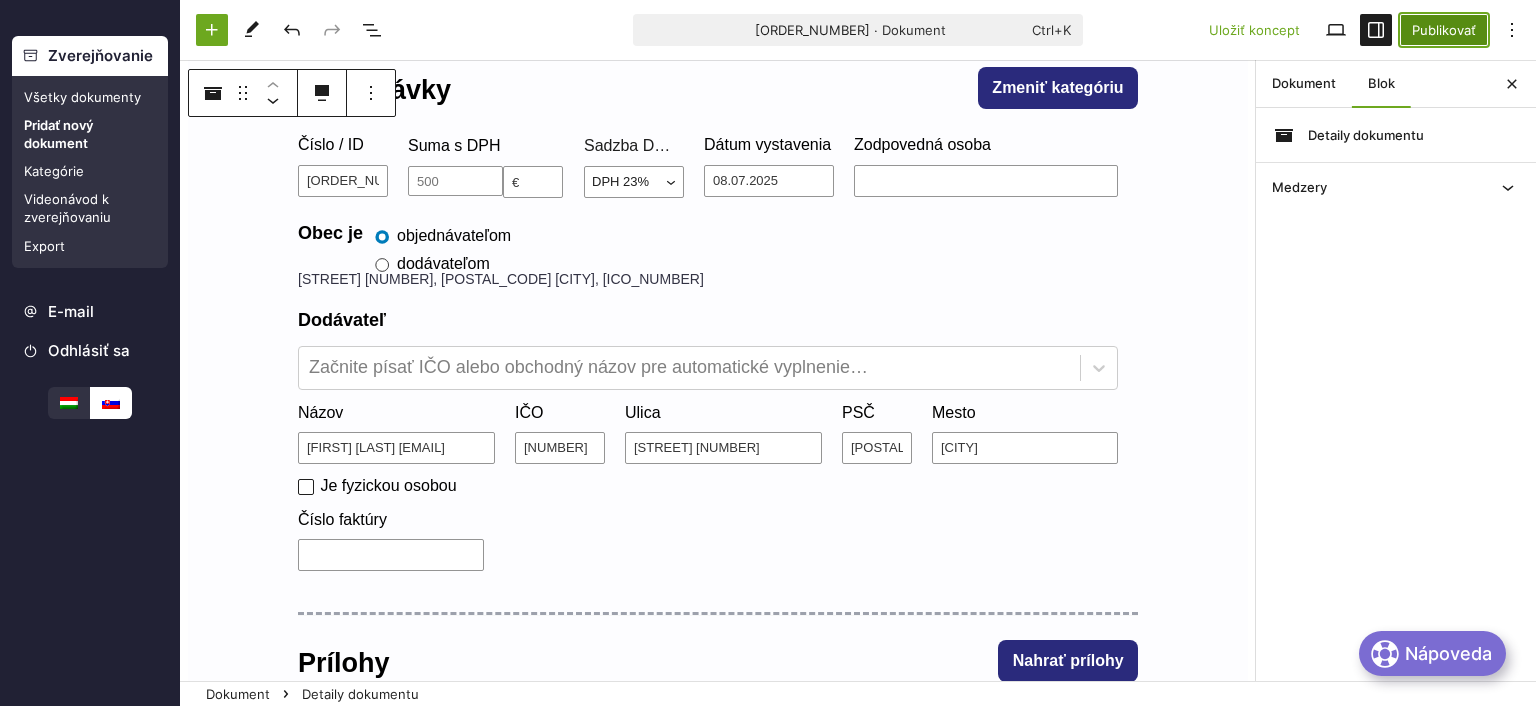 click on "Publikovať" at bounding box center [1444, 30] 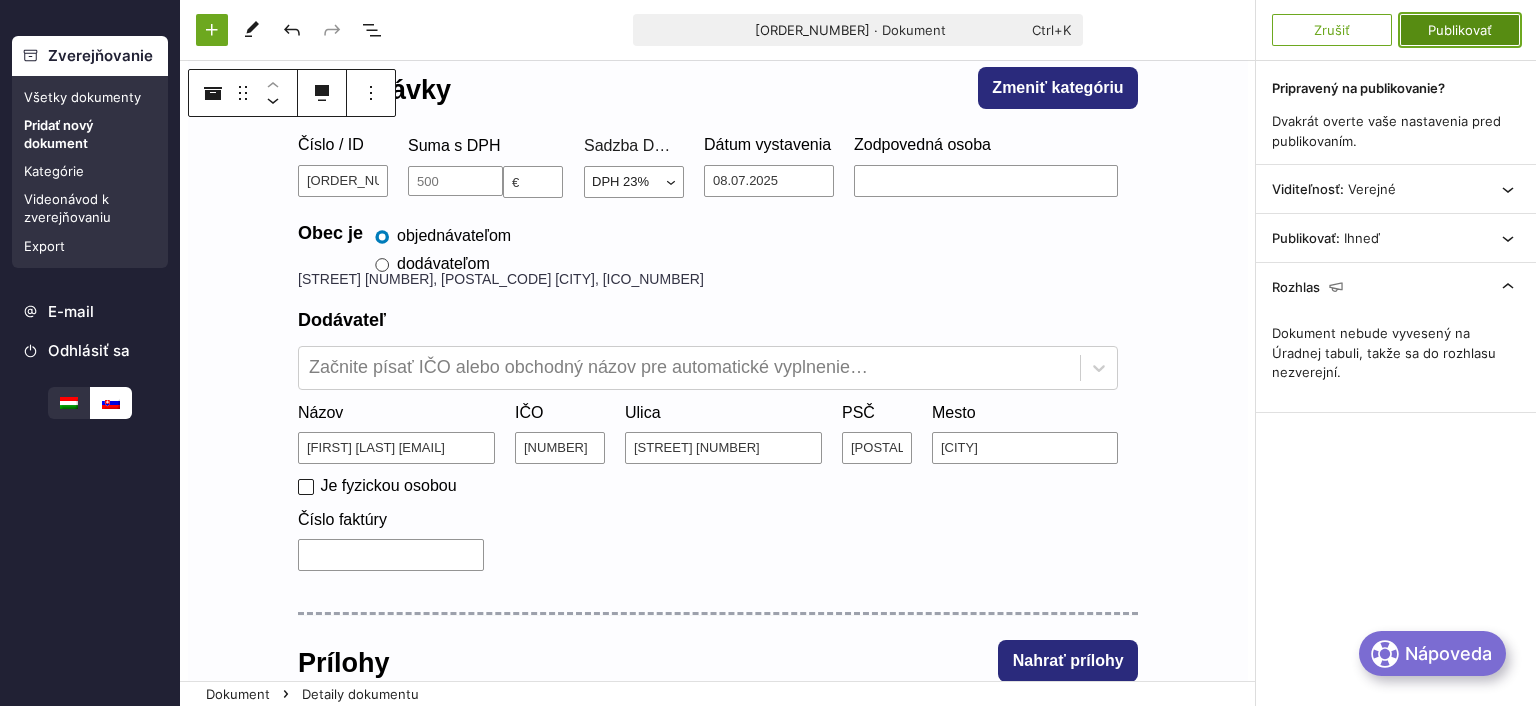 click on "Publikovať" at bounding box center (1460, 30) 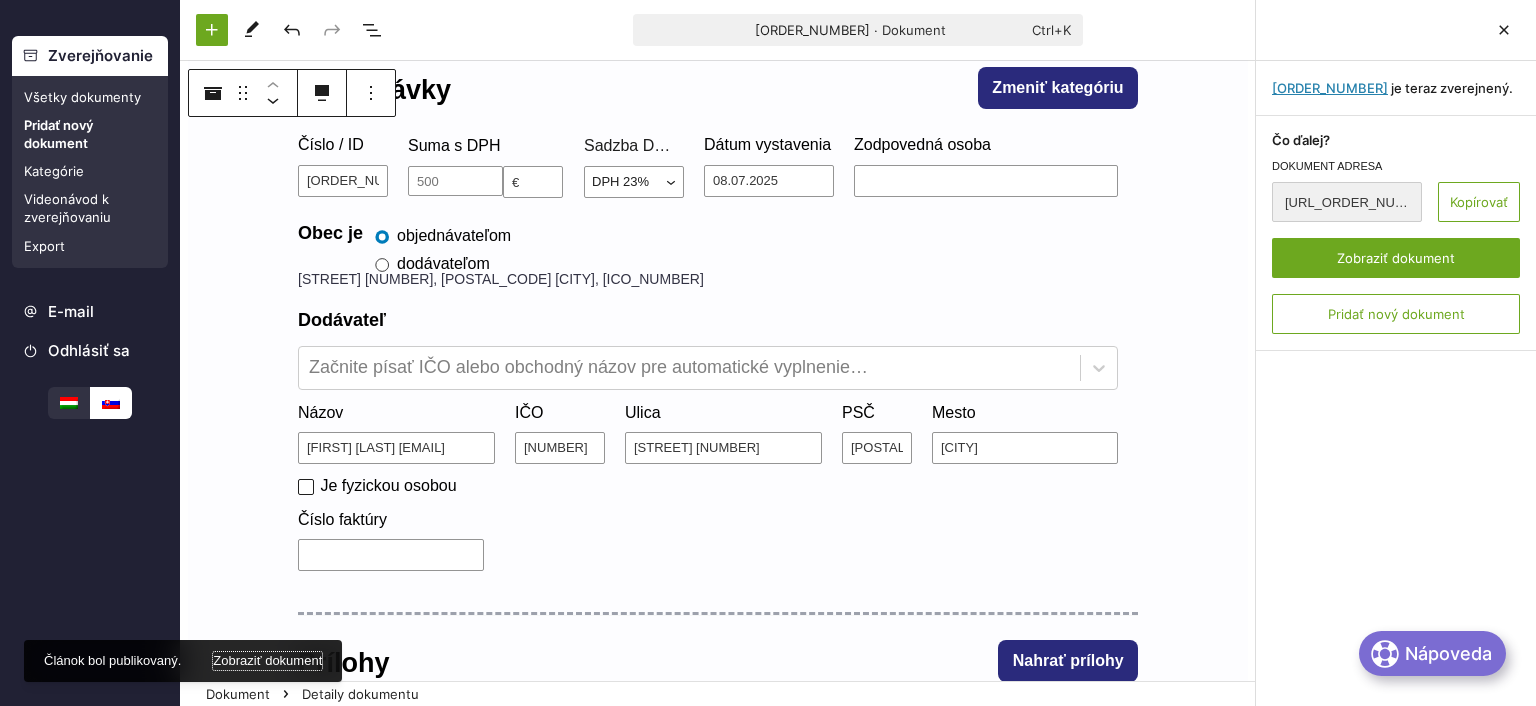 click on "Zobraziť dokument" at bounding box center [267, 661] 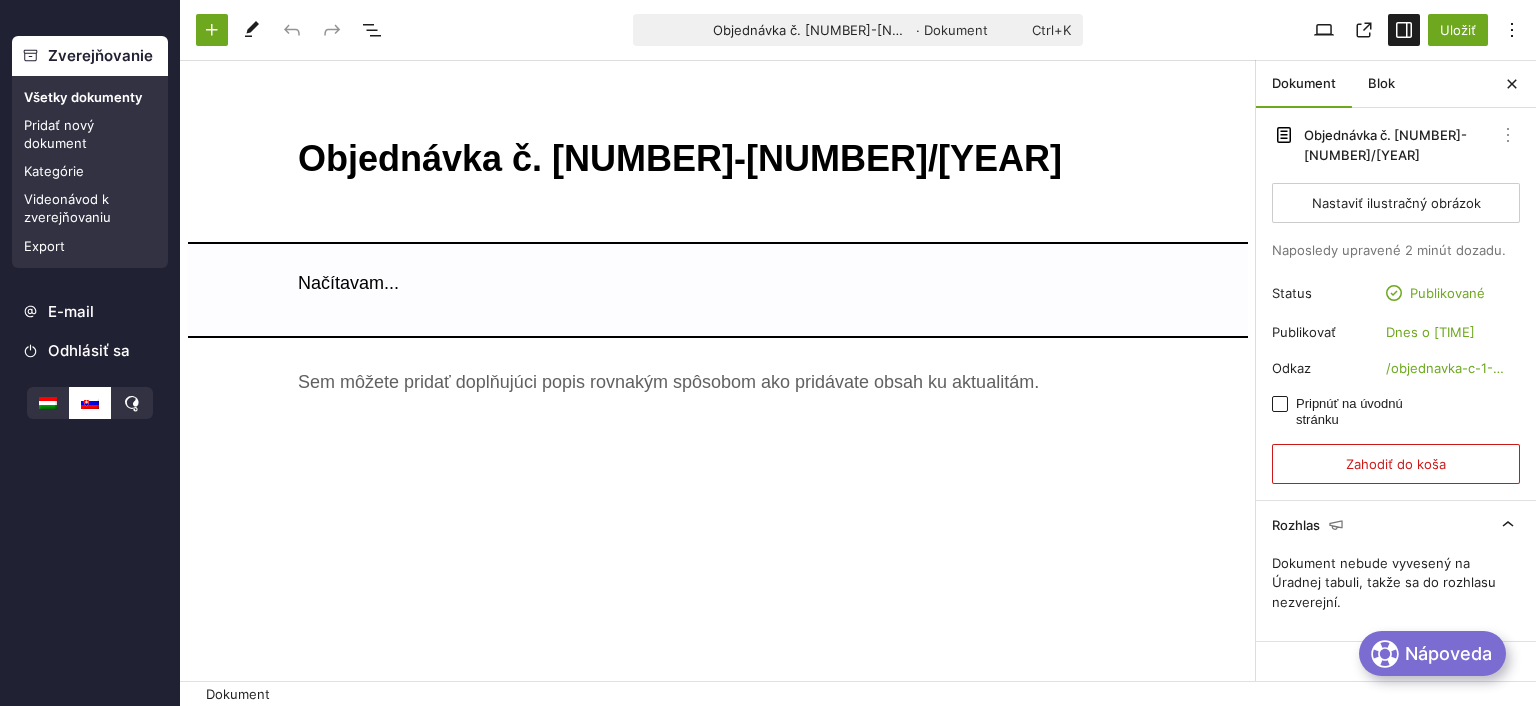 scroll, scrollTop: 0, scrollLeft: 0, axis: both 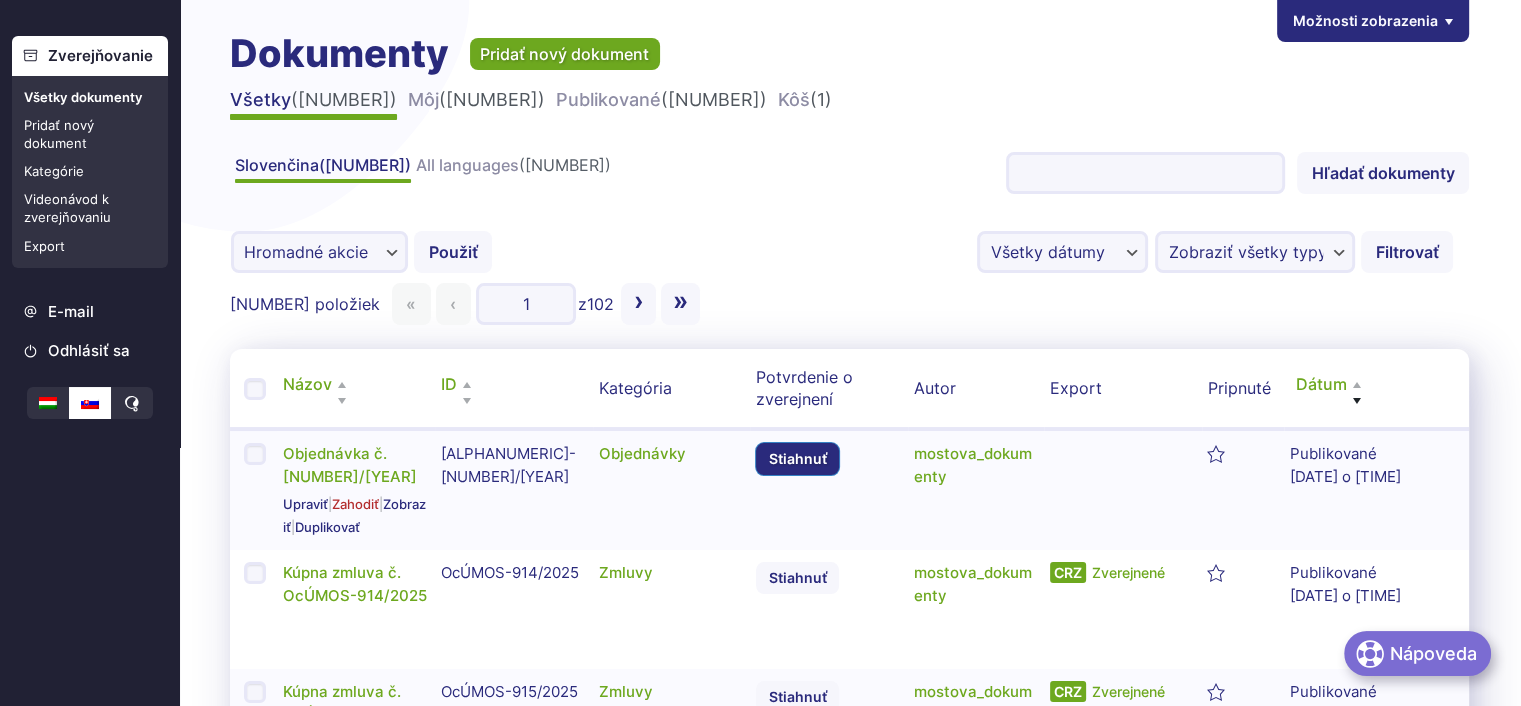 click on "Stiahnuť" at bounding box center [797, 459] 